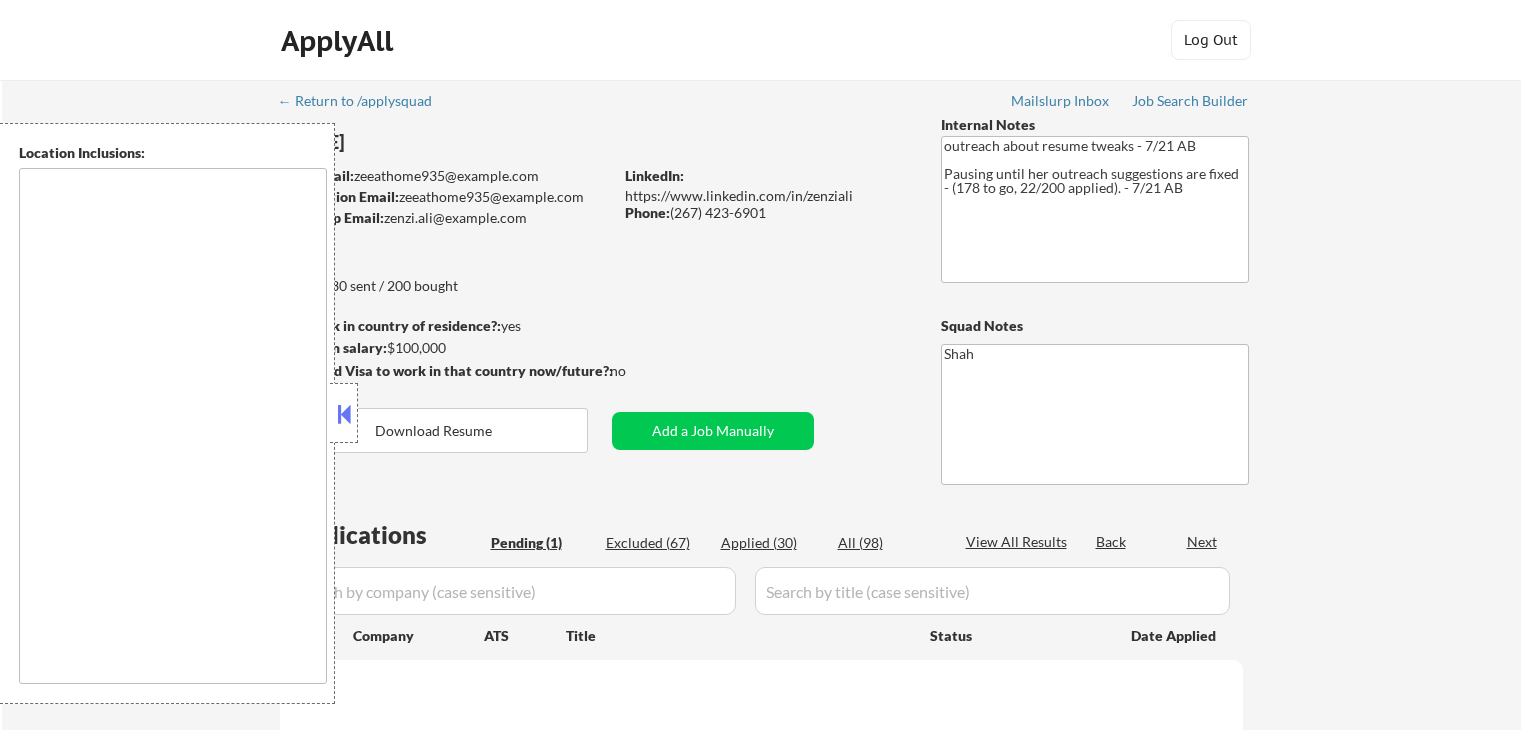 scroll, scrollTop: 0, scrollLeft: 0, axis: both 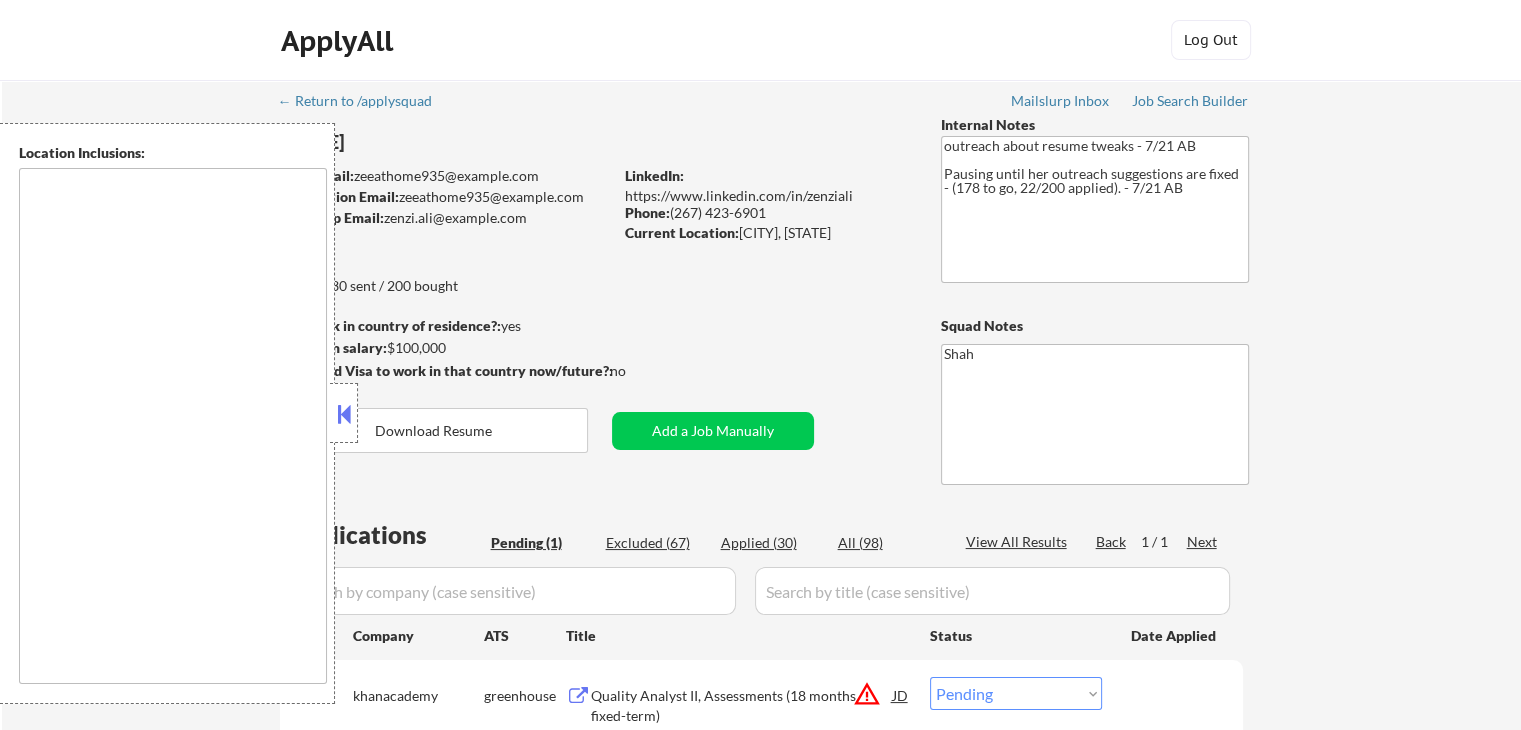 click at bounding box center (344, 414) 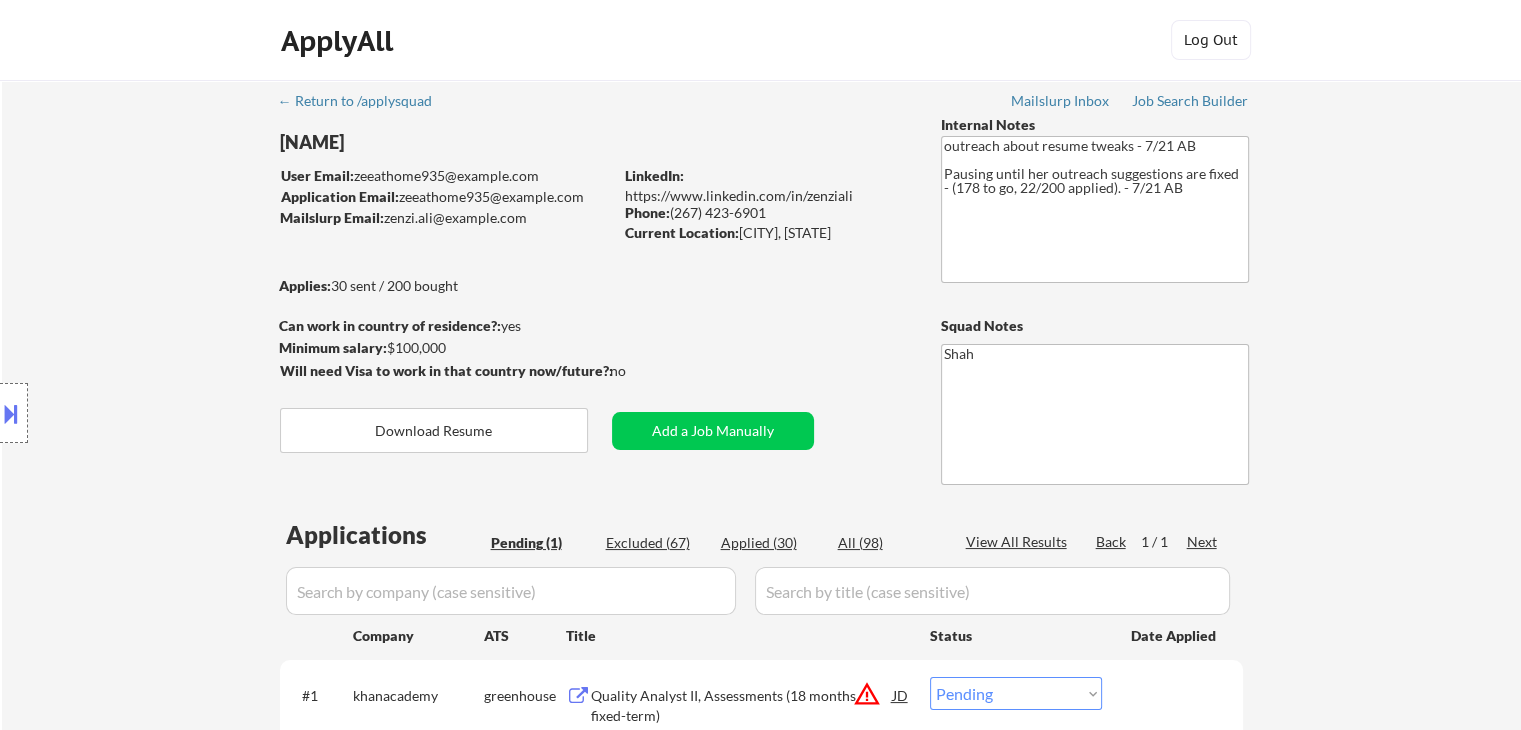 click on "Location Inclusions:" at bounding box center (179, 413) 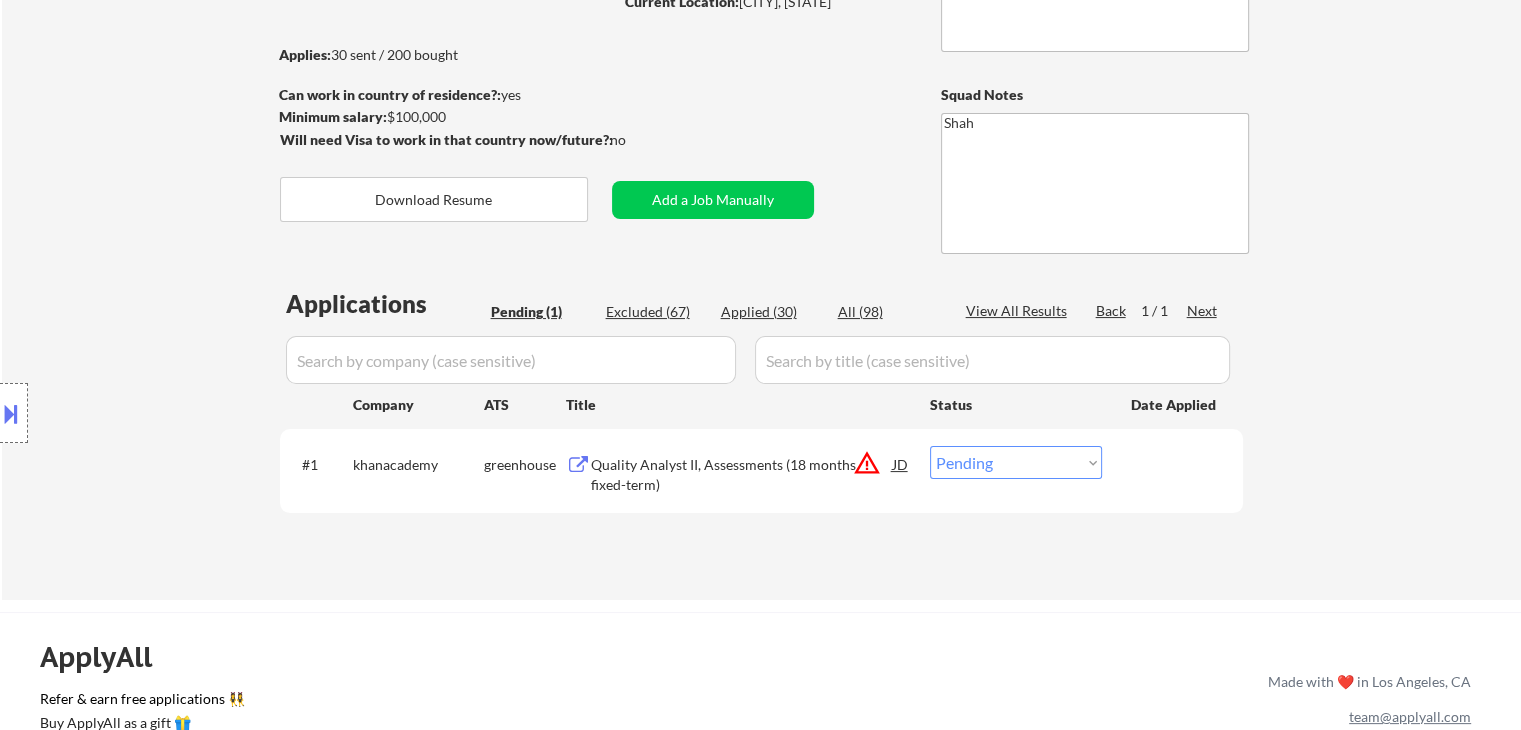 scroll, scrollTop: 300, scrollLeft: 0, axis: vertical 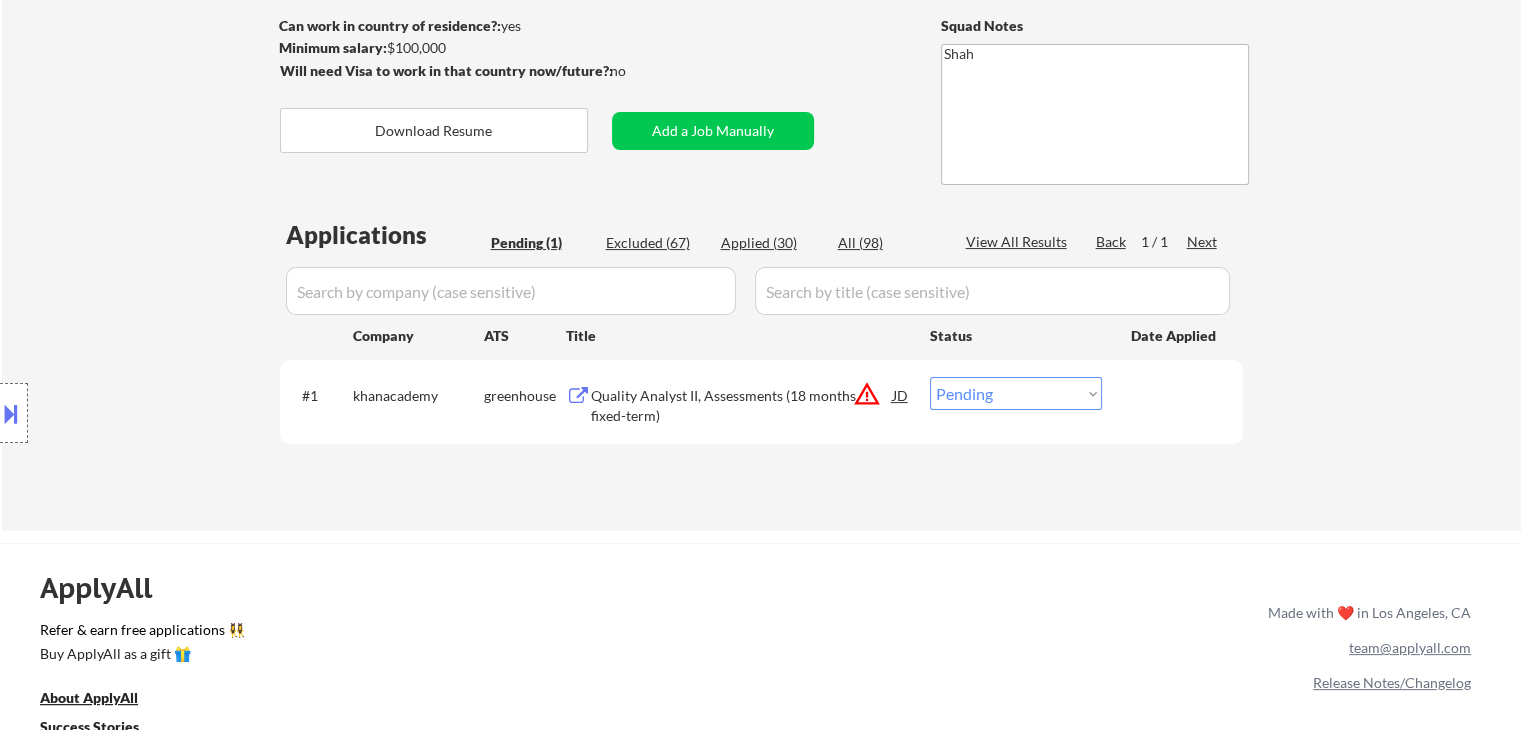 click on "Location Inclusions:" at bounding box center [179, 413] 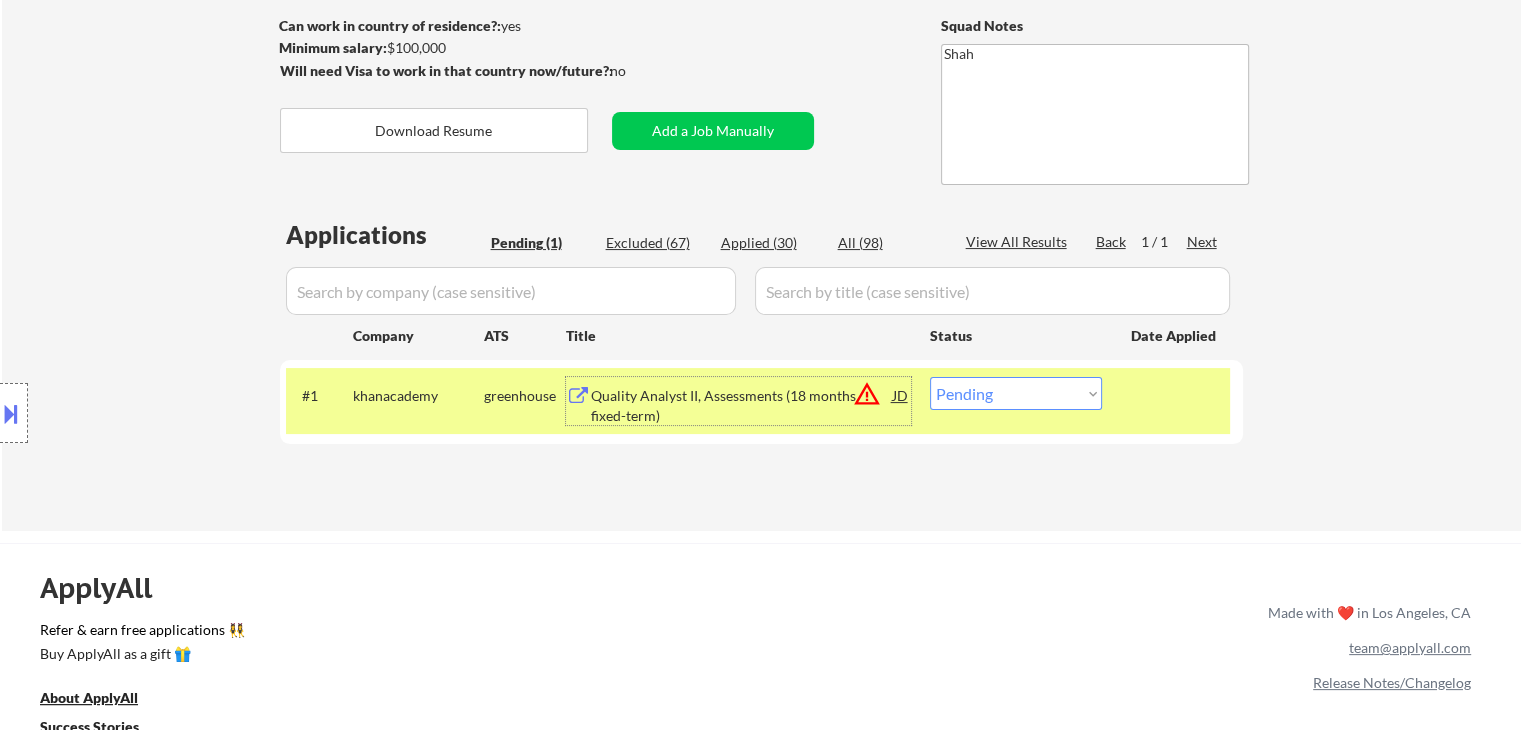 click on "warning_amber" at bounding box center (867, 394) 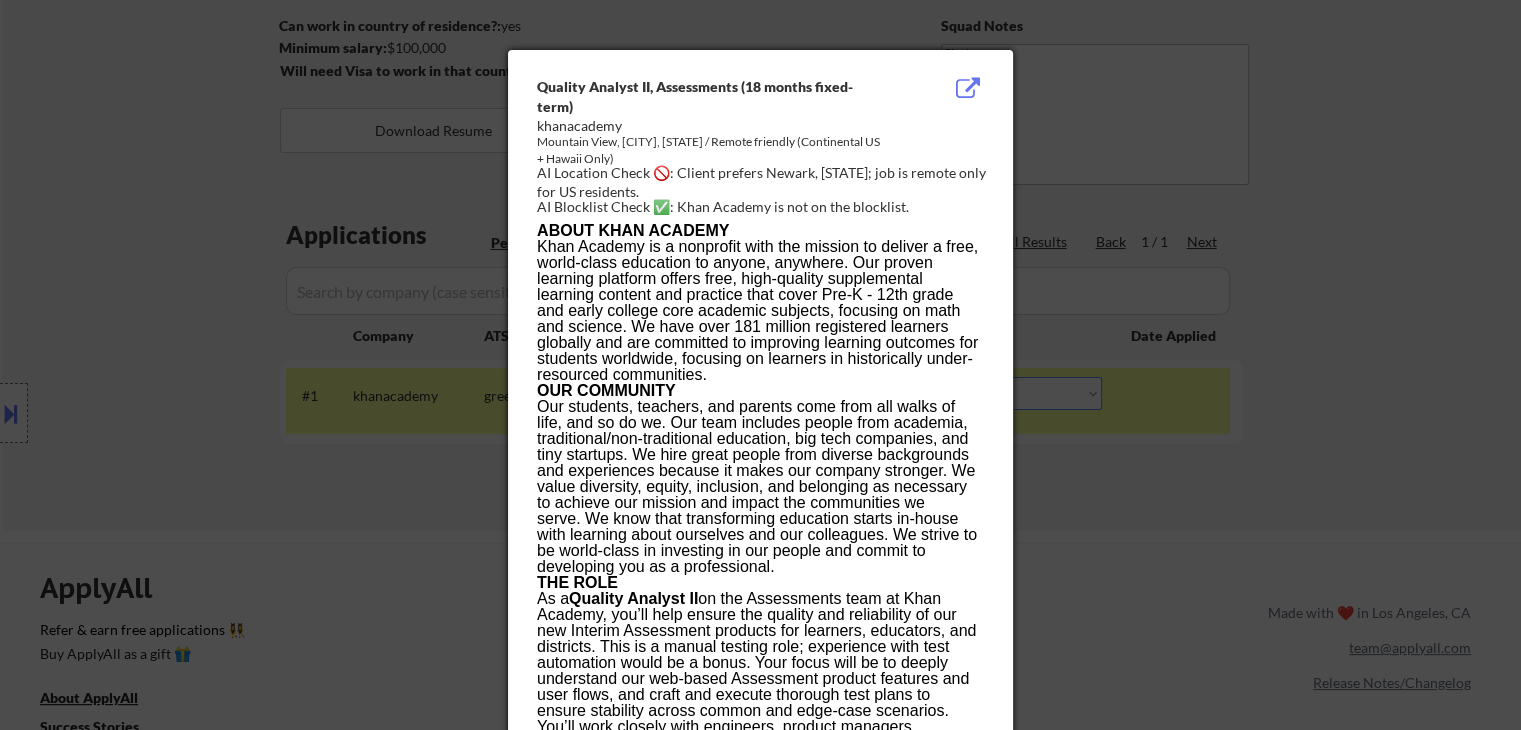 click at bounding box center [760, 365] 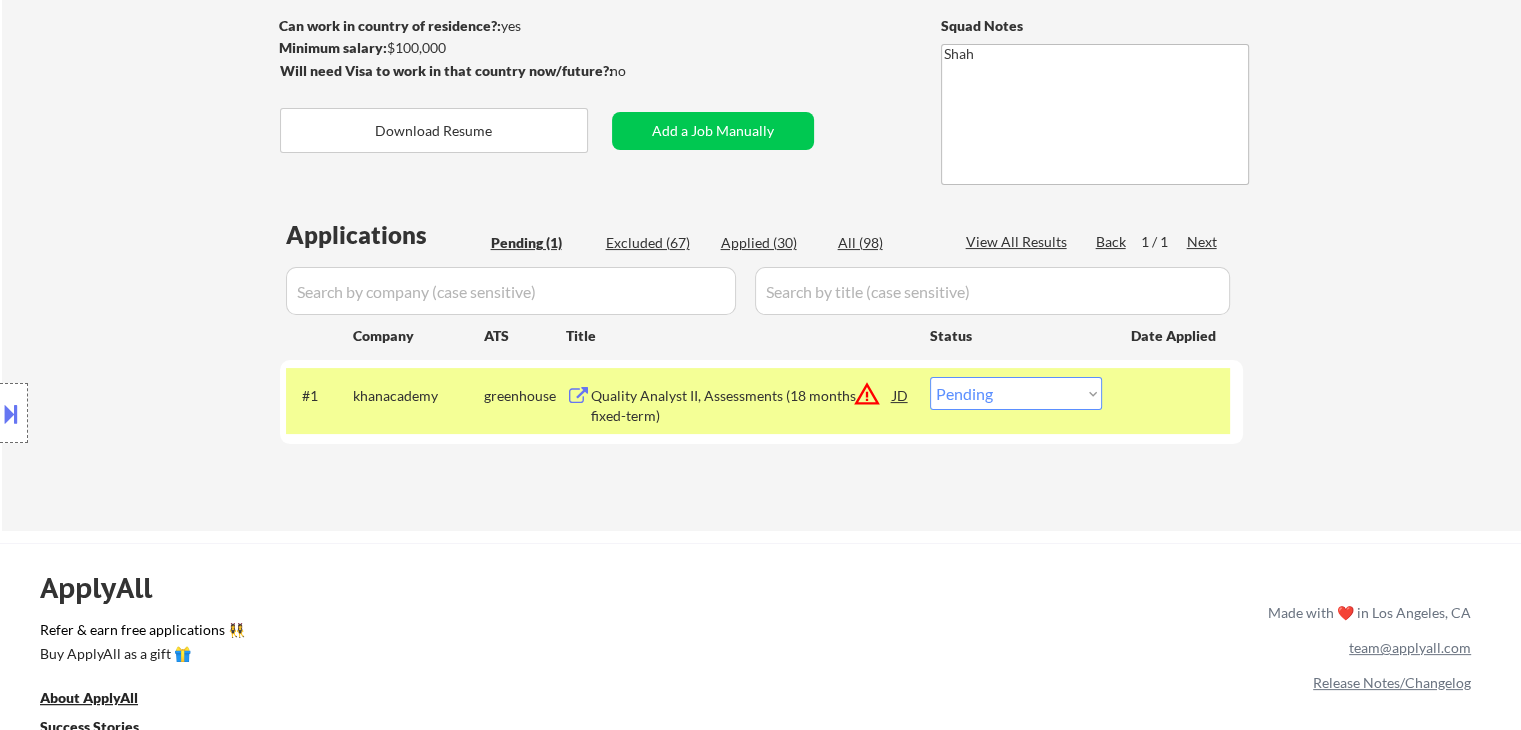 click on "warning_amber" at bounding box center (867, 394) 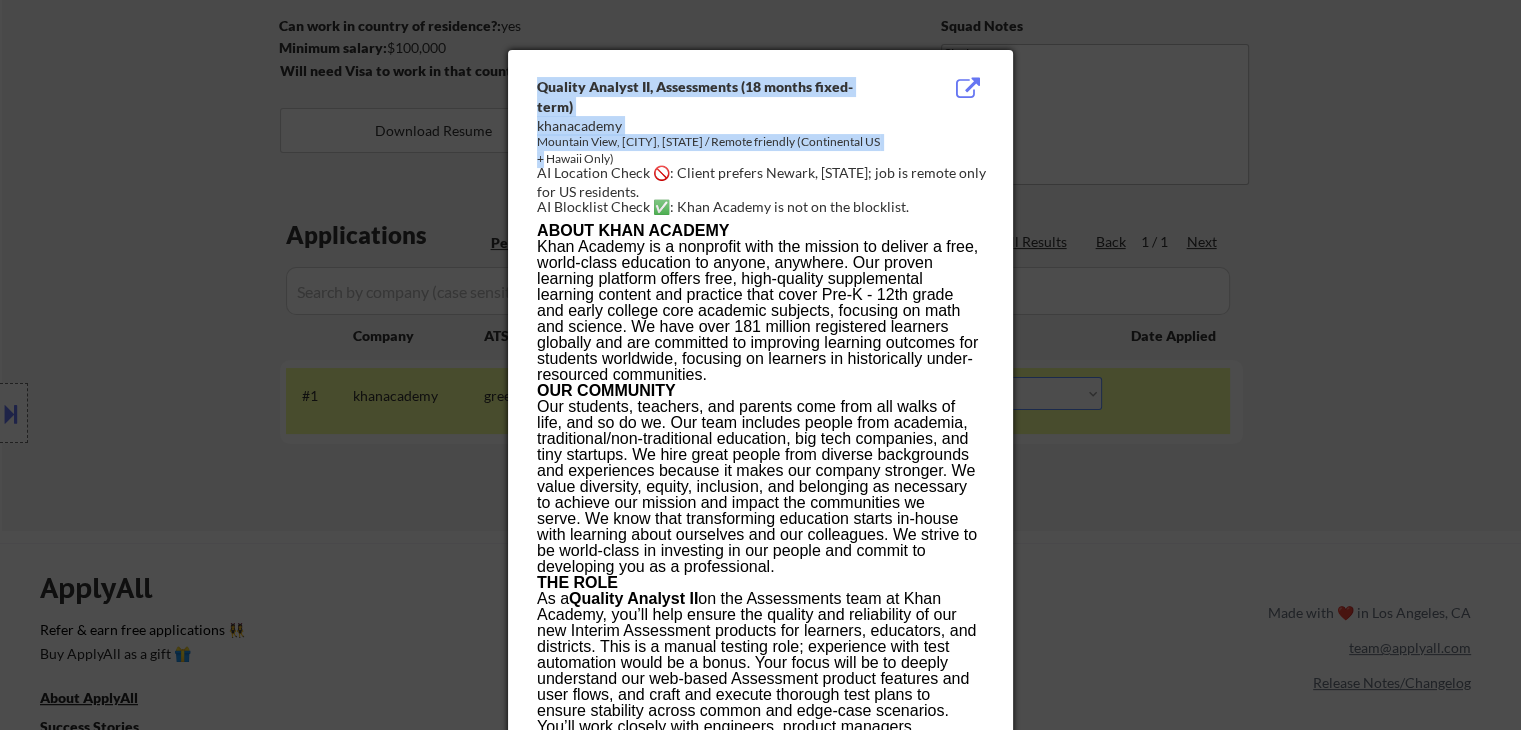 drag, startPoint x: 800, startPoint y: 153, endPoint x: 890, endPoint y: 153, distance: 90 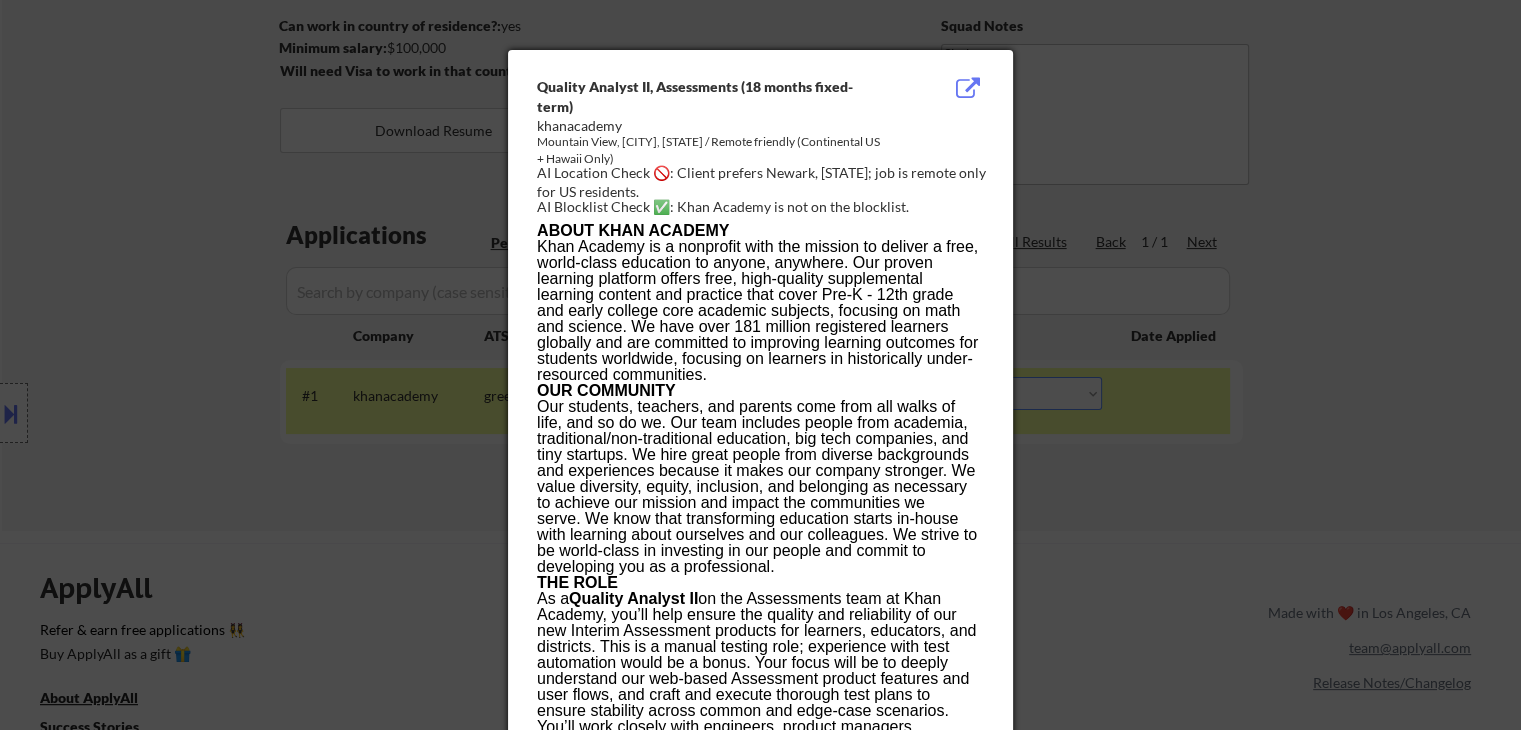 click at bounding box center (760, 365) 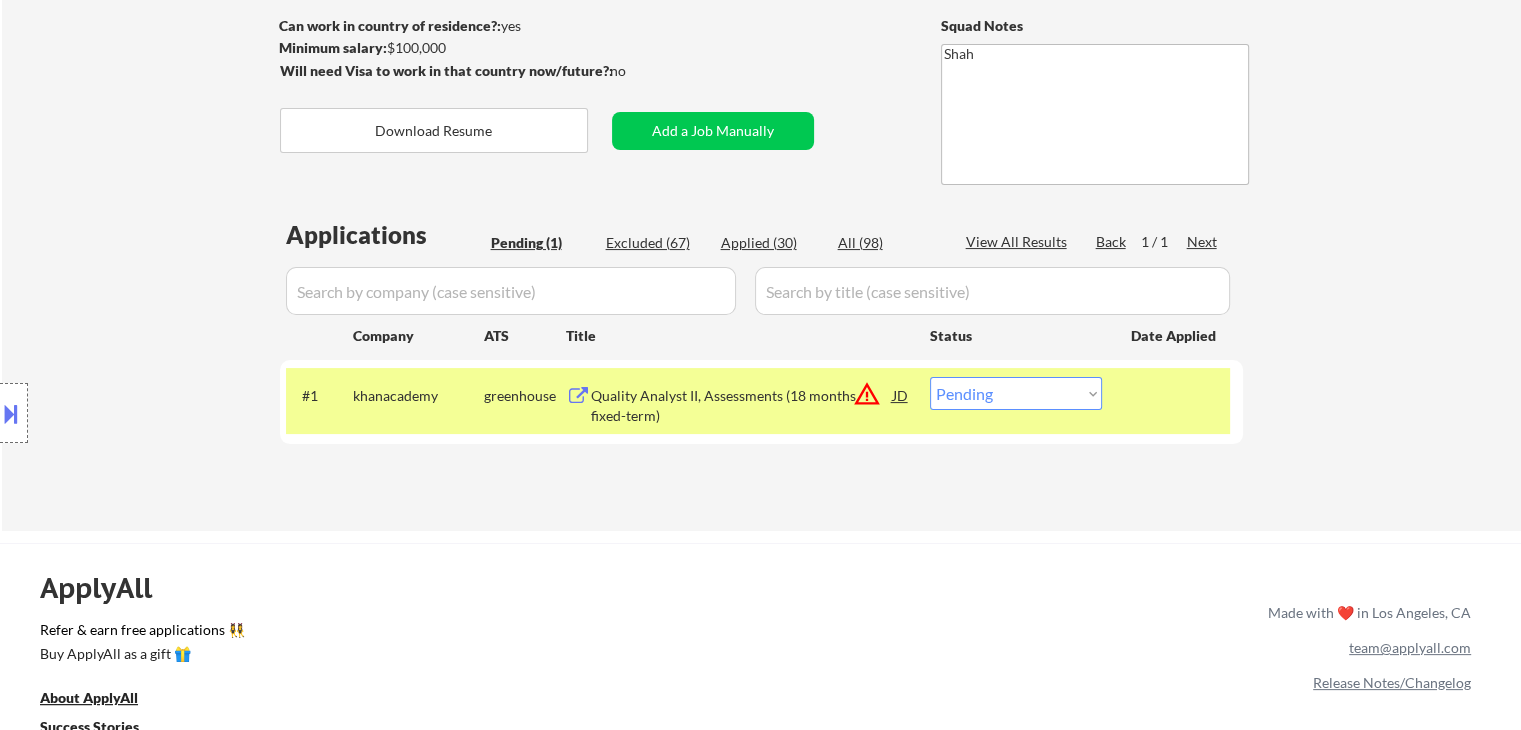click at bounding box center (11, 413) 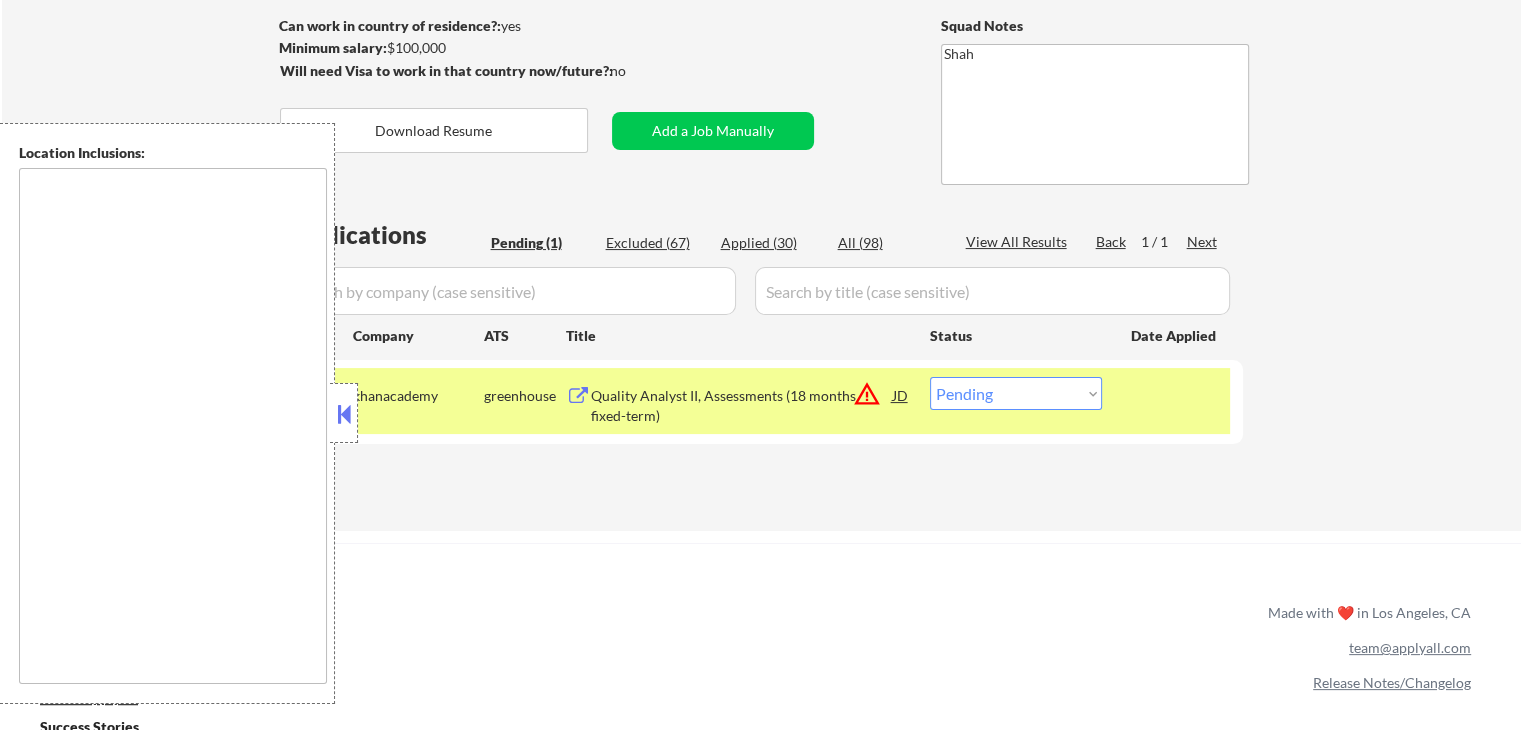 drag, startPoint x: 165, startPoint y: 391, endPoint x: 136, endPoint y: 19, distance: 373.12866 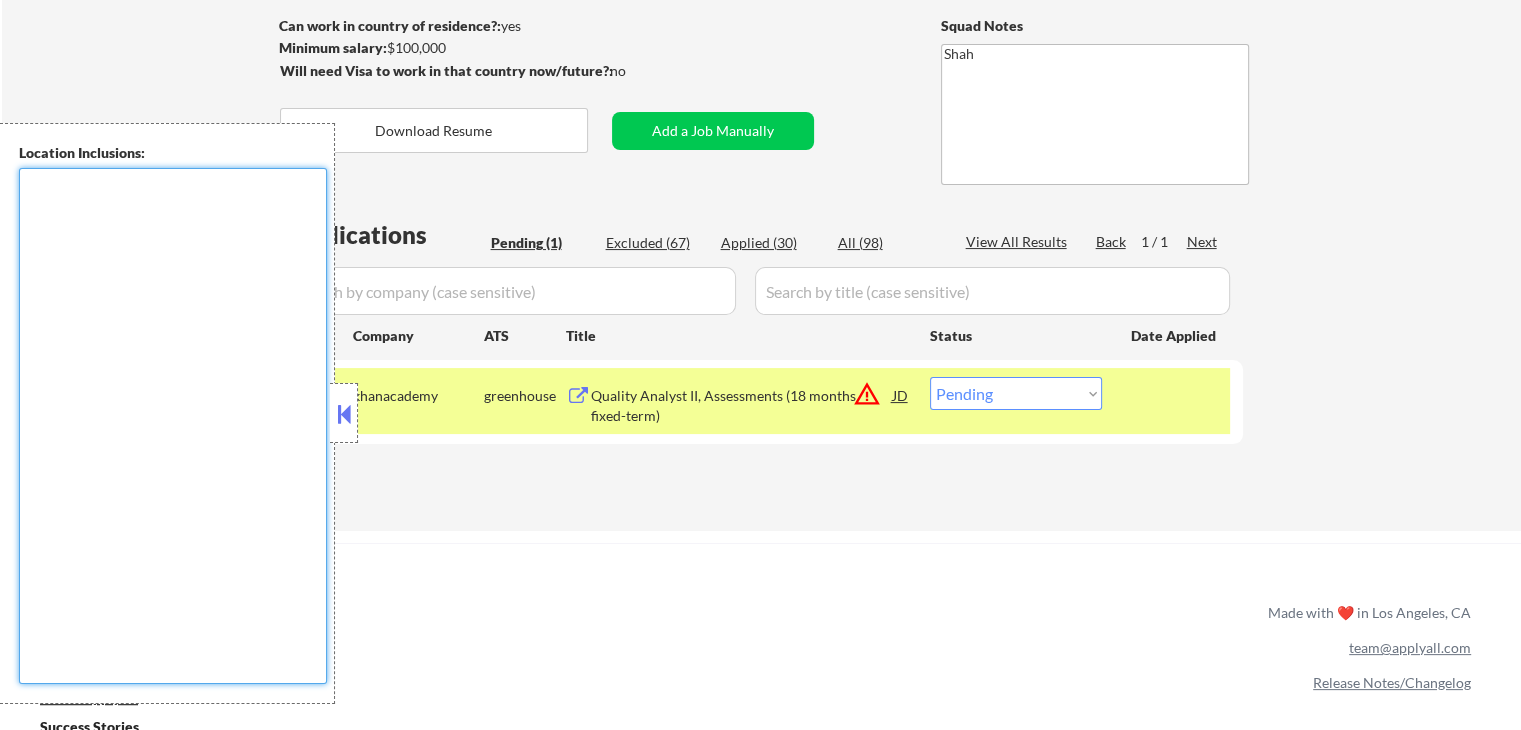 click on "Choose an option... Pending Applied Excluded (Questions) Excluded (Expired) Excluded (Location) Excluded (Bad Match) Excluded (Blocklist) Excluded (Salary) Excluded (Other)" at bounding box center [1016, 393] 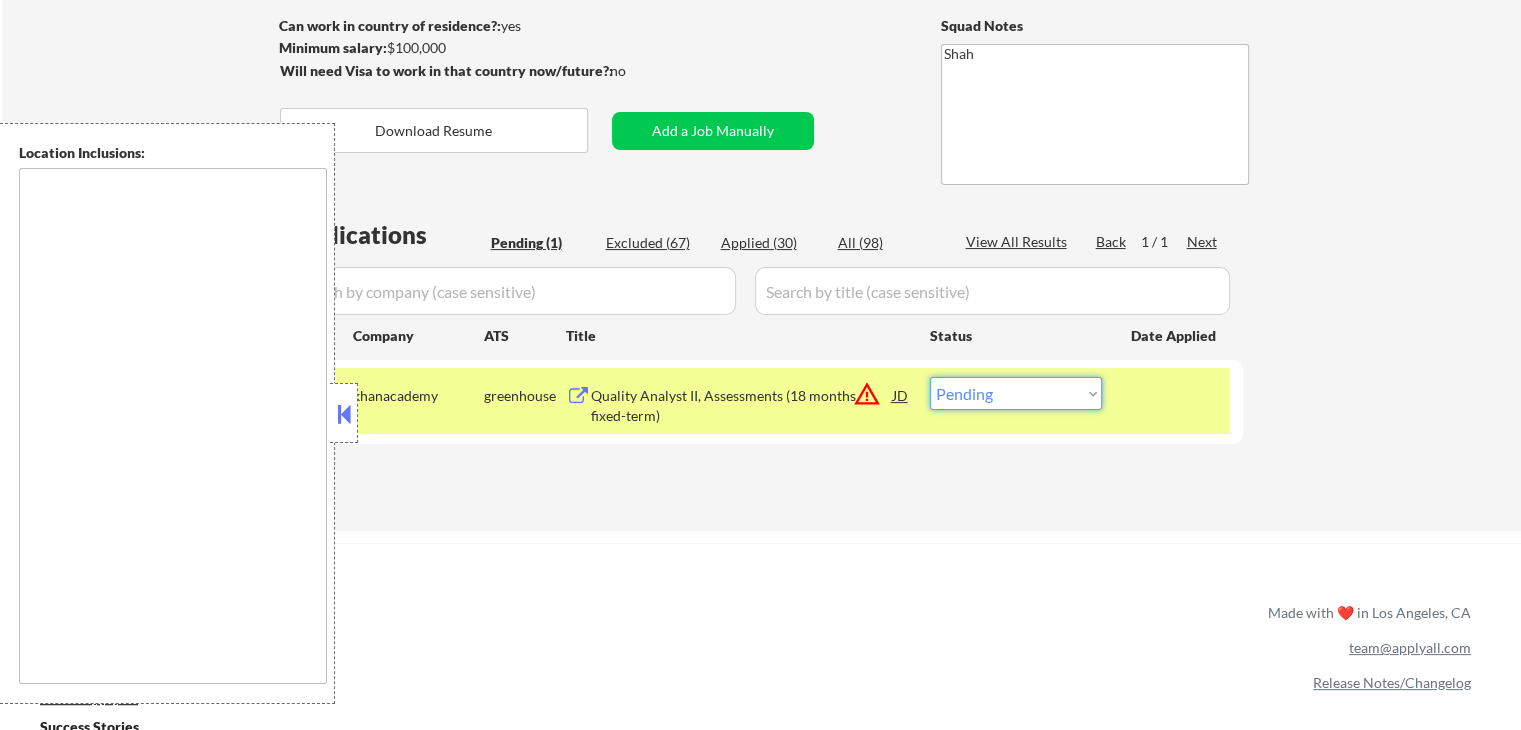 select on ""excluded__location_"" 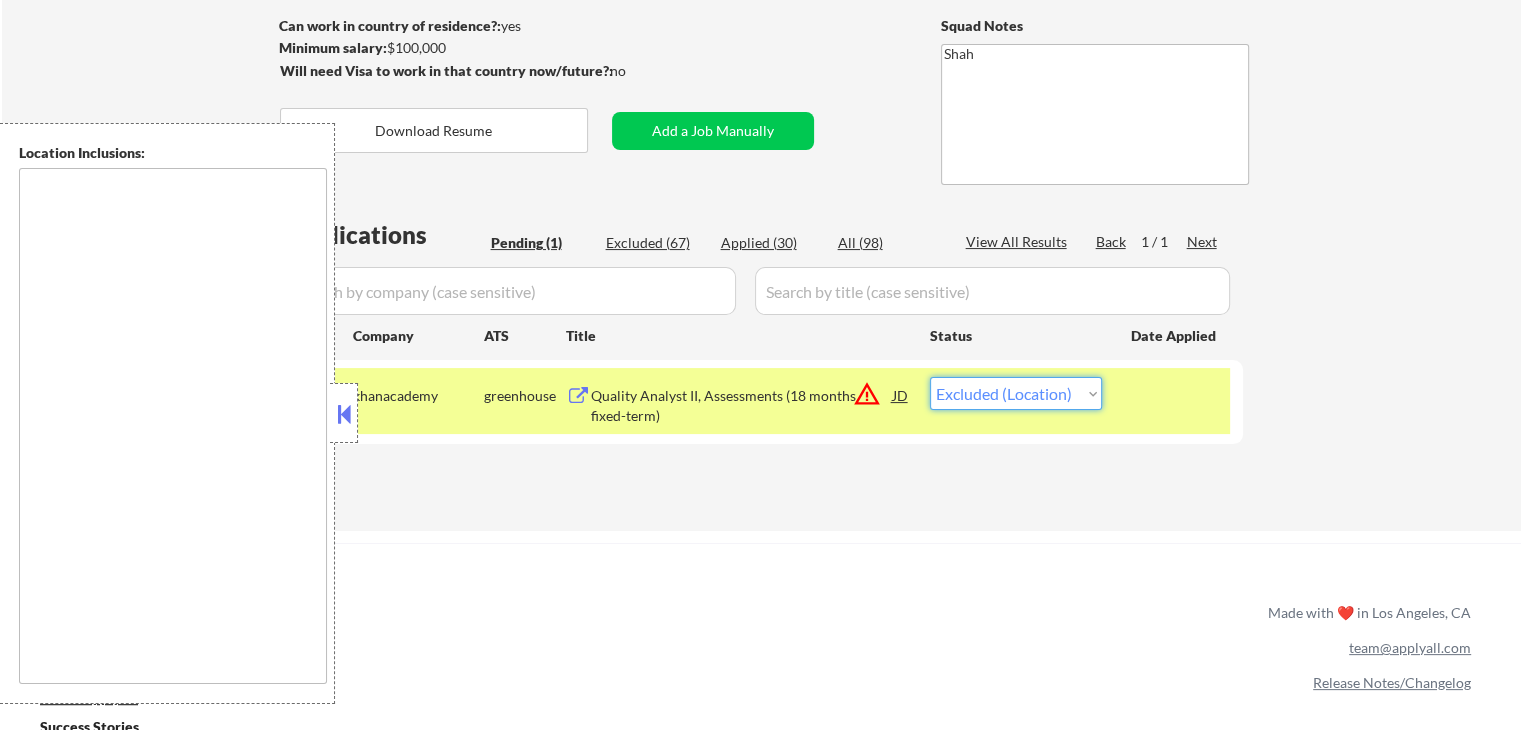 click on "Choose an option... Pending Applied Excluded (Questions) Excluded (Expired) Excluded (Location) Excluded (Bad Match) Excluded (Blocklist) Excluded (Salary) Excluded (Other)" at bounding box center [1016, 393] 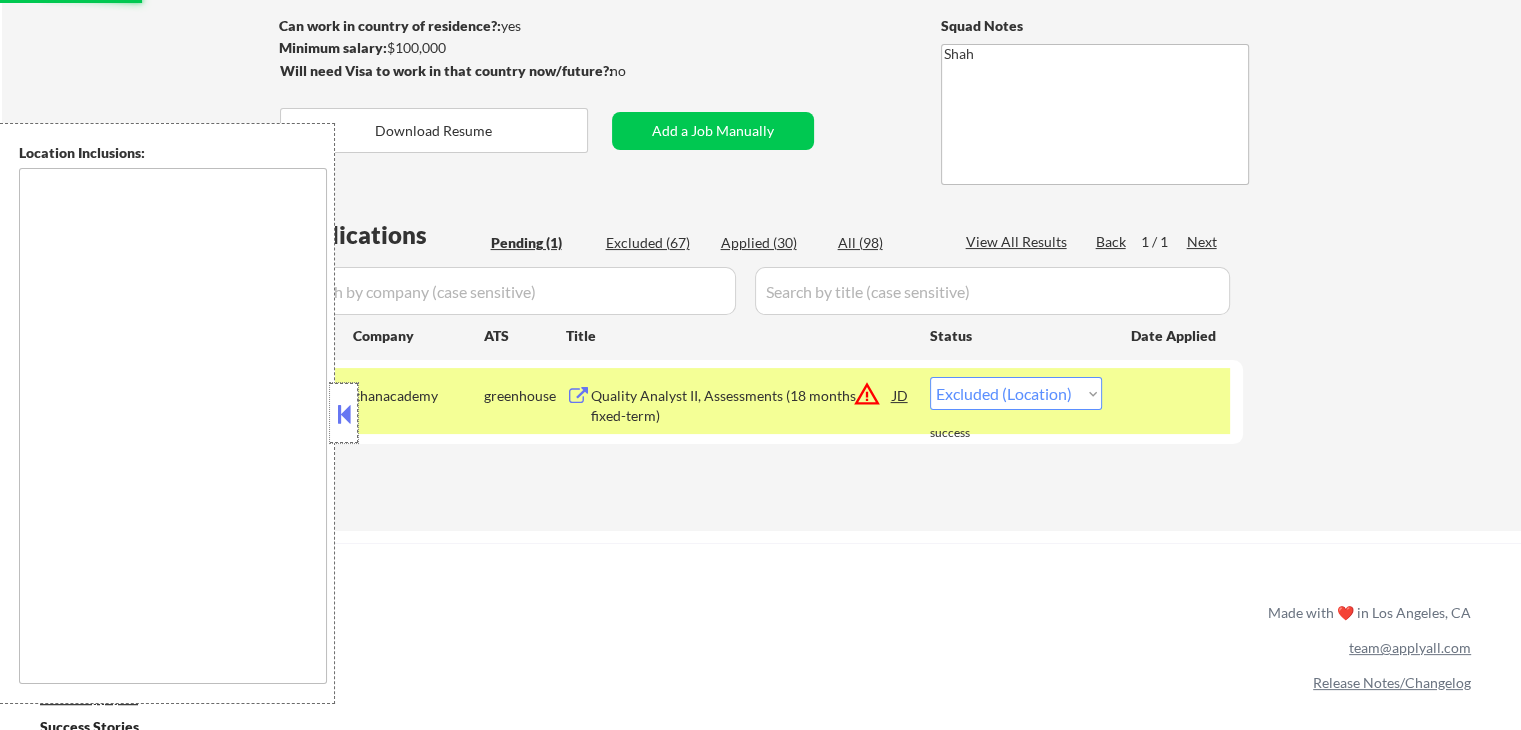 click at bounding box center [344, 413] 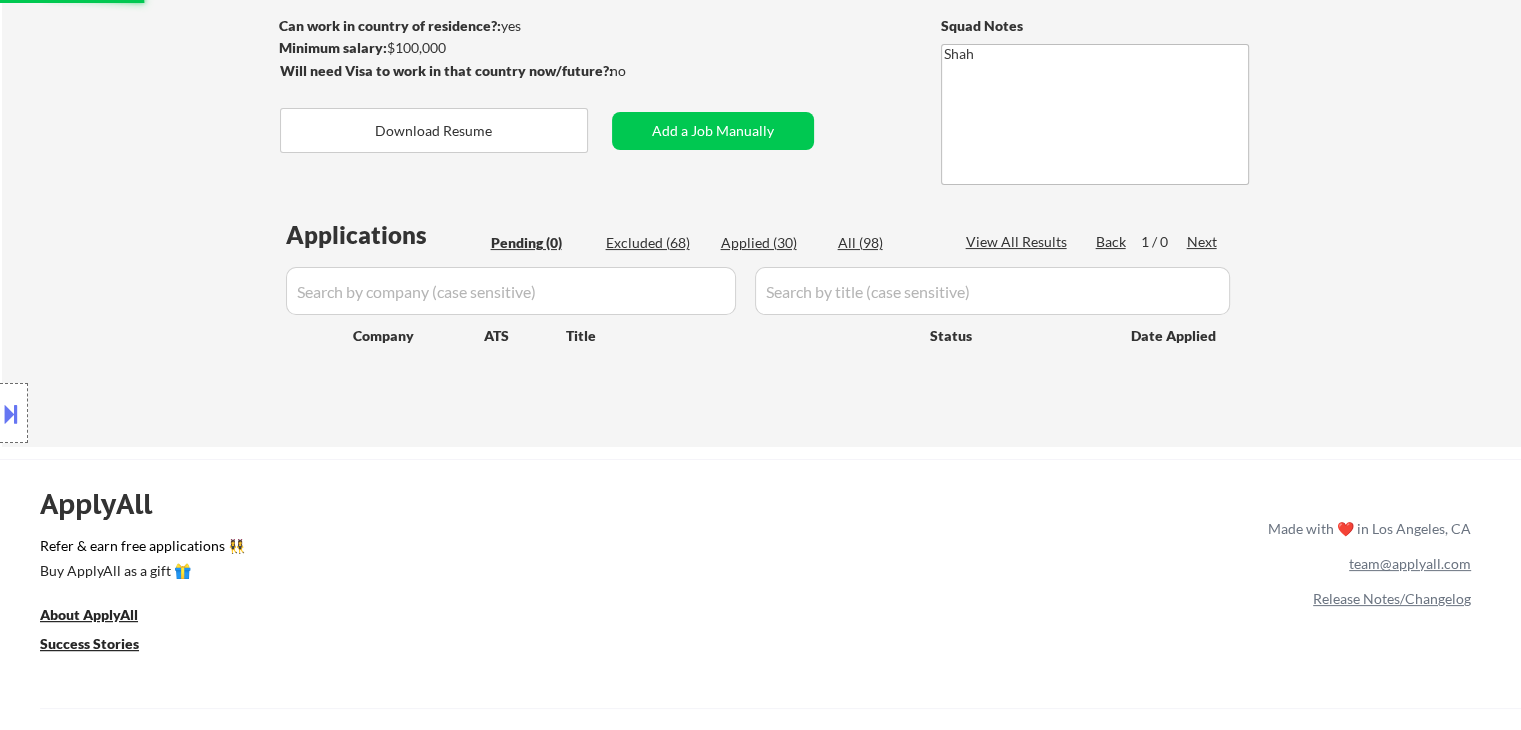 click on "Location Inclusions:" at bounding box center [179, 413] 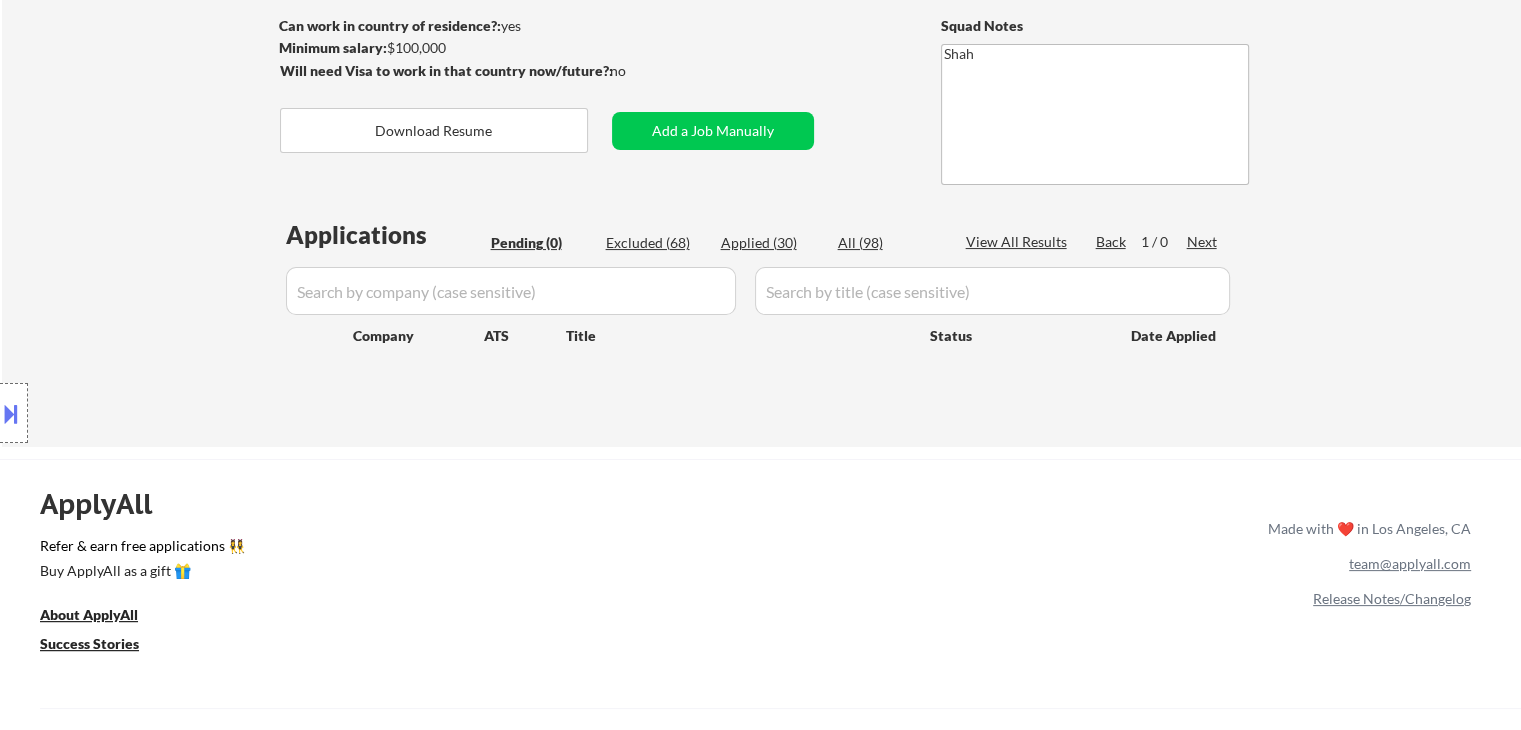 click on "Location Inclusions:" at bounding box center [179, 413] 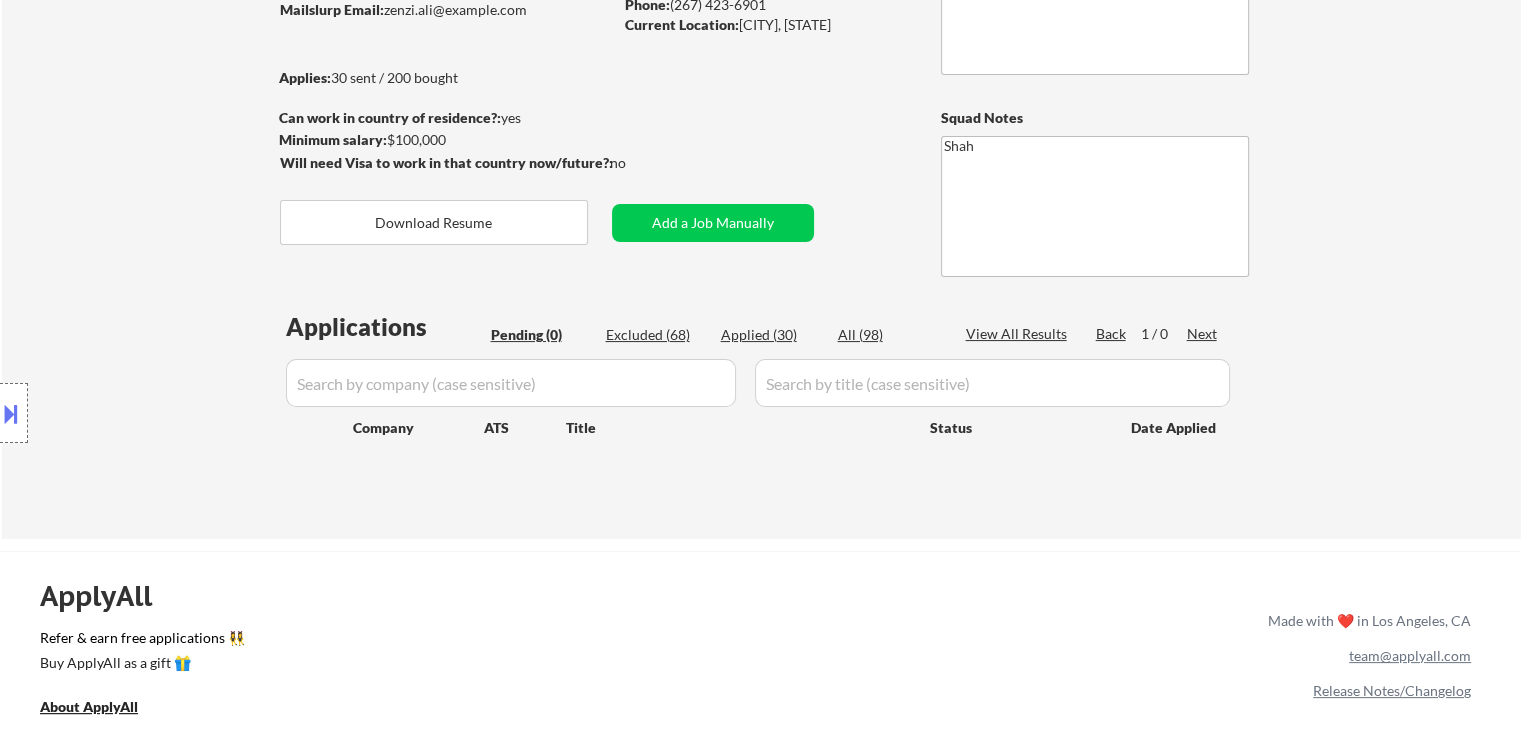 scroll, scrollTop: 200, scrollLeft: 0, axis: vertical 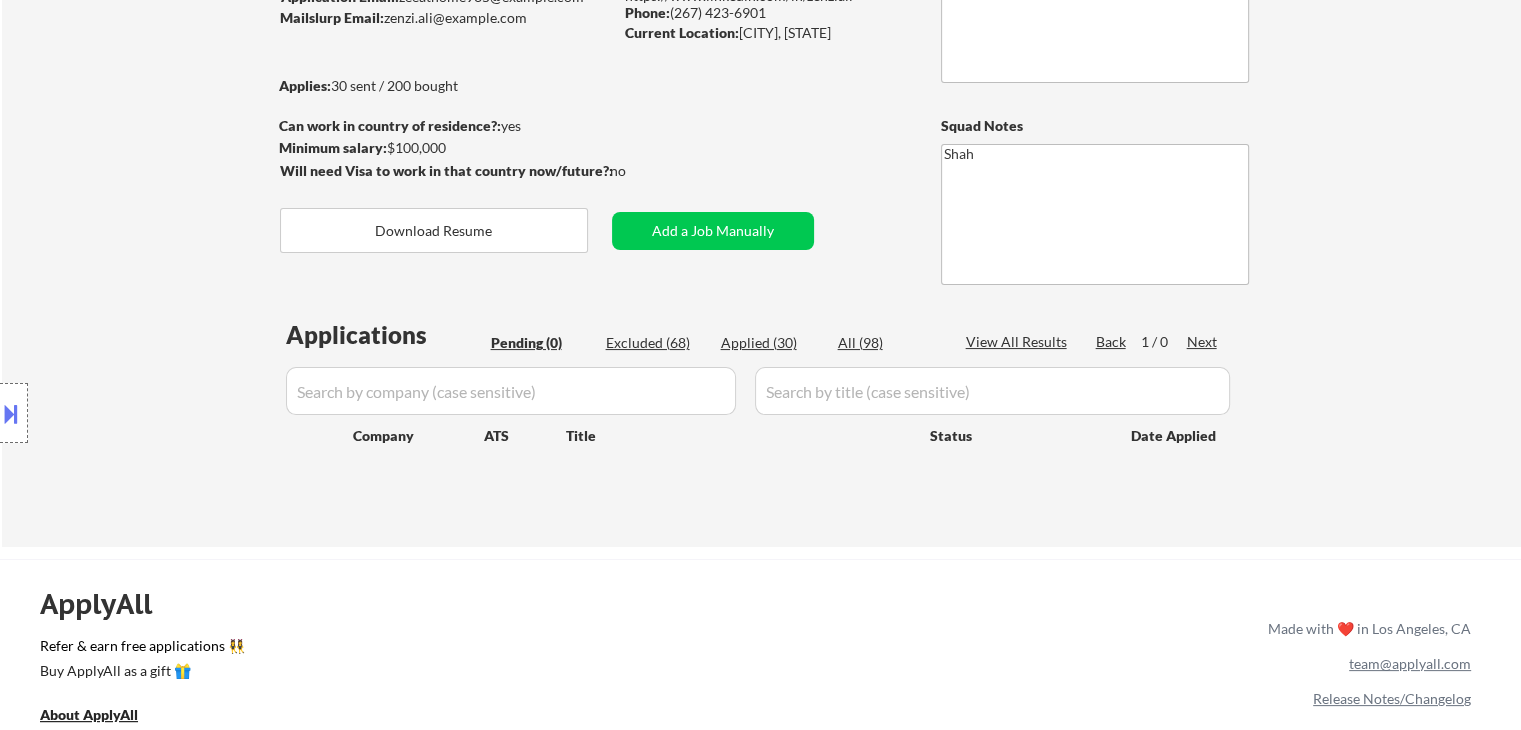click on "Location Inclusions:" at bounding box center (179, 413) 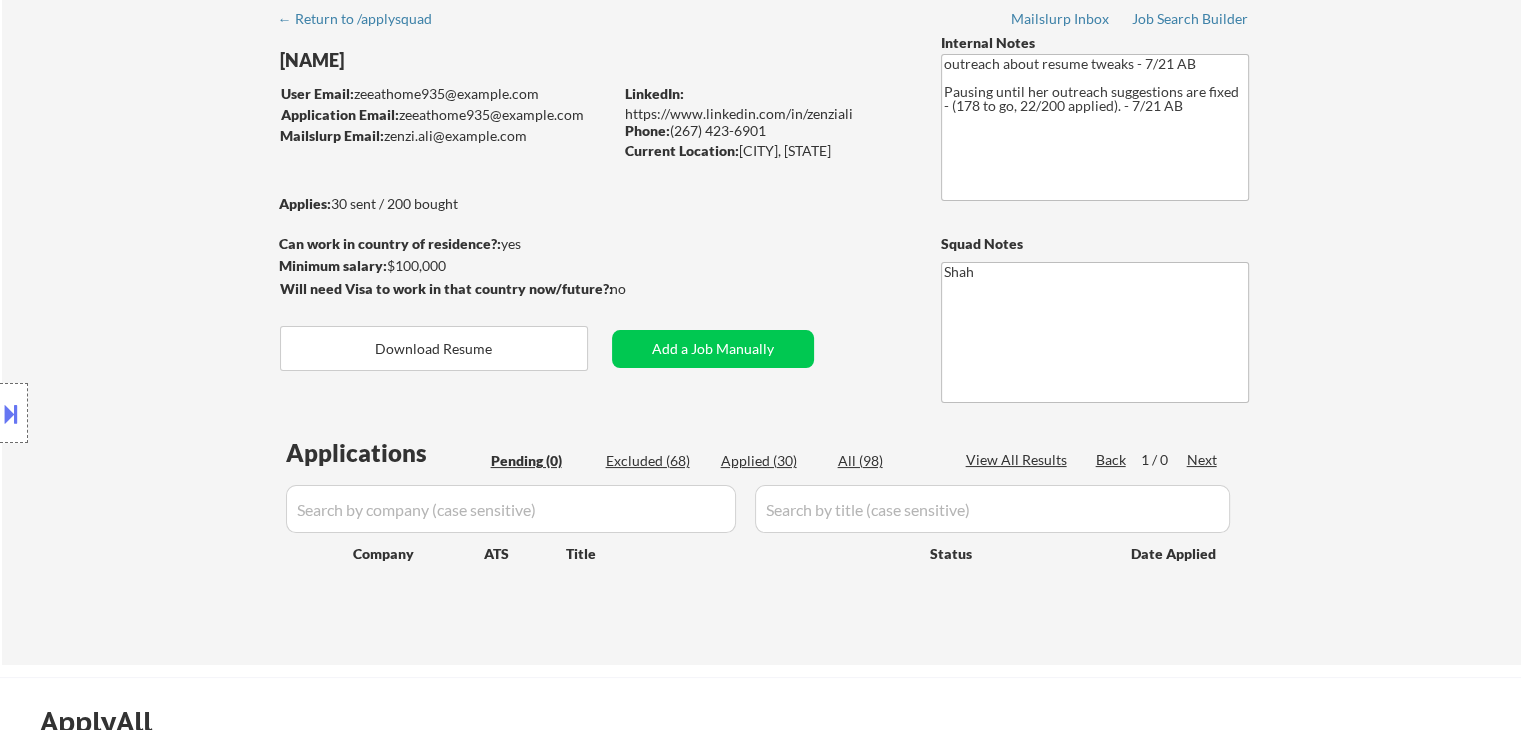 scroll, scrollTop: 0, scrollLeft: 0, axis: both 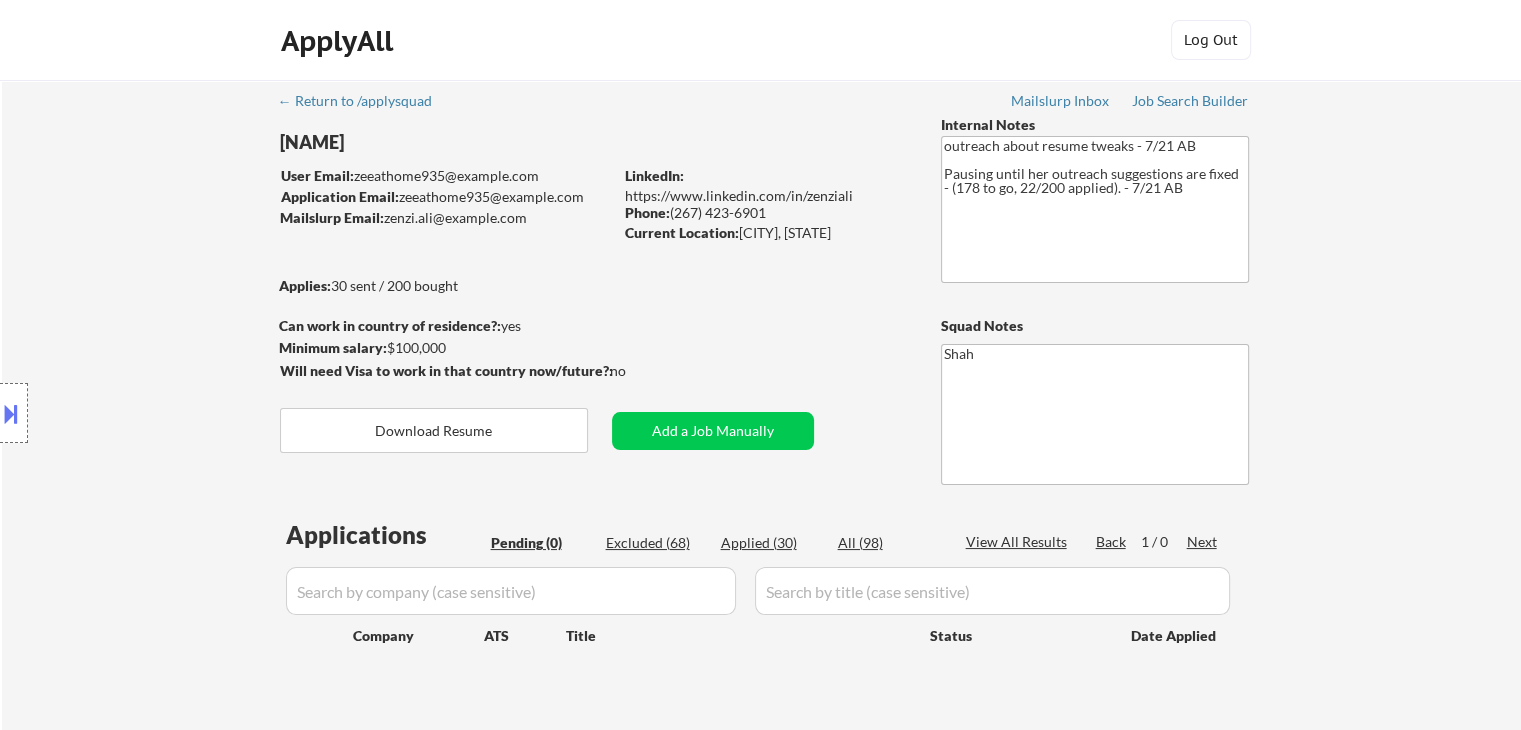 click on "Location Inclusions:" at bounding box center (179, 413) 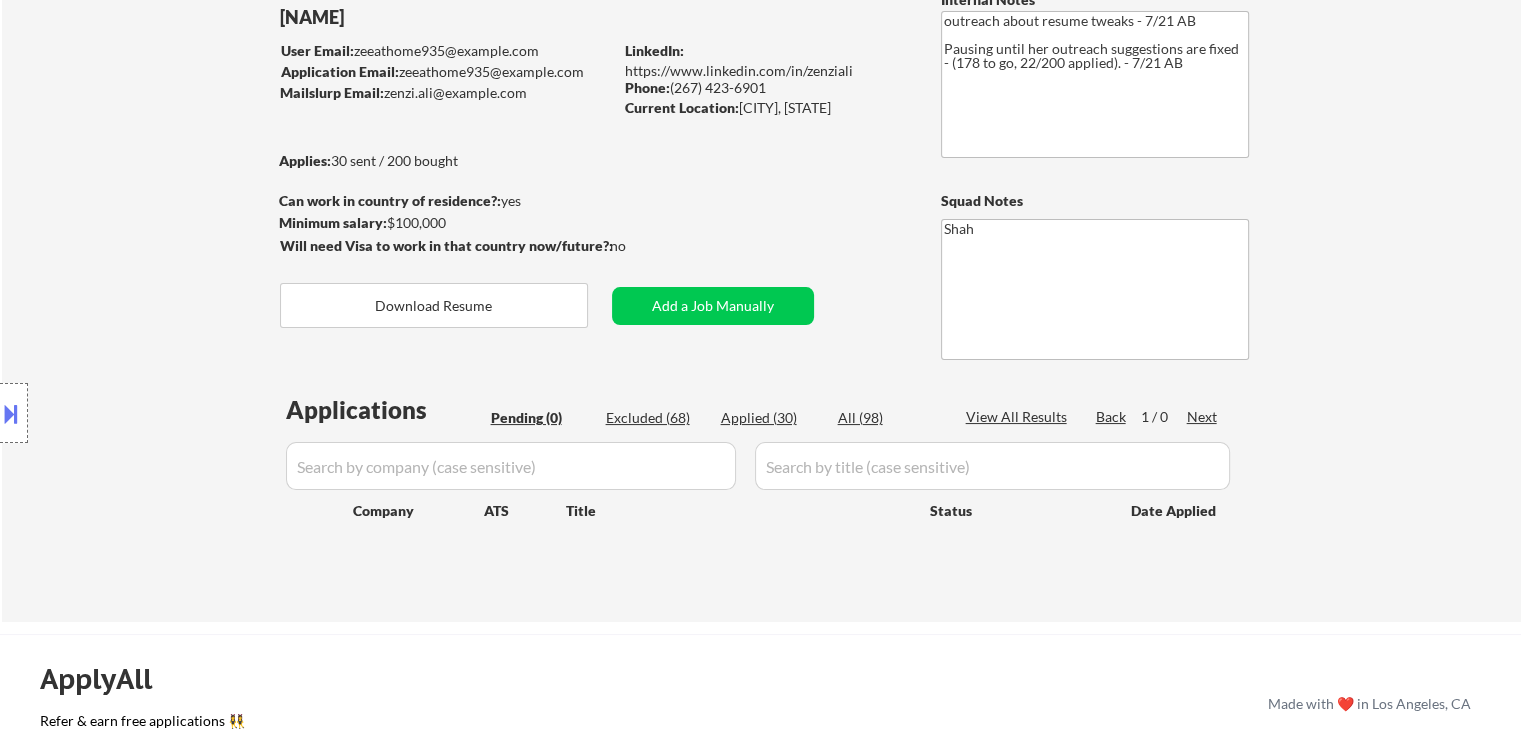 scroll, scrollTop: 200, scrollLeft: 0, axis: vertical 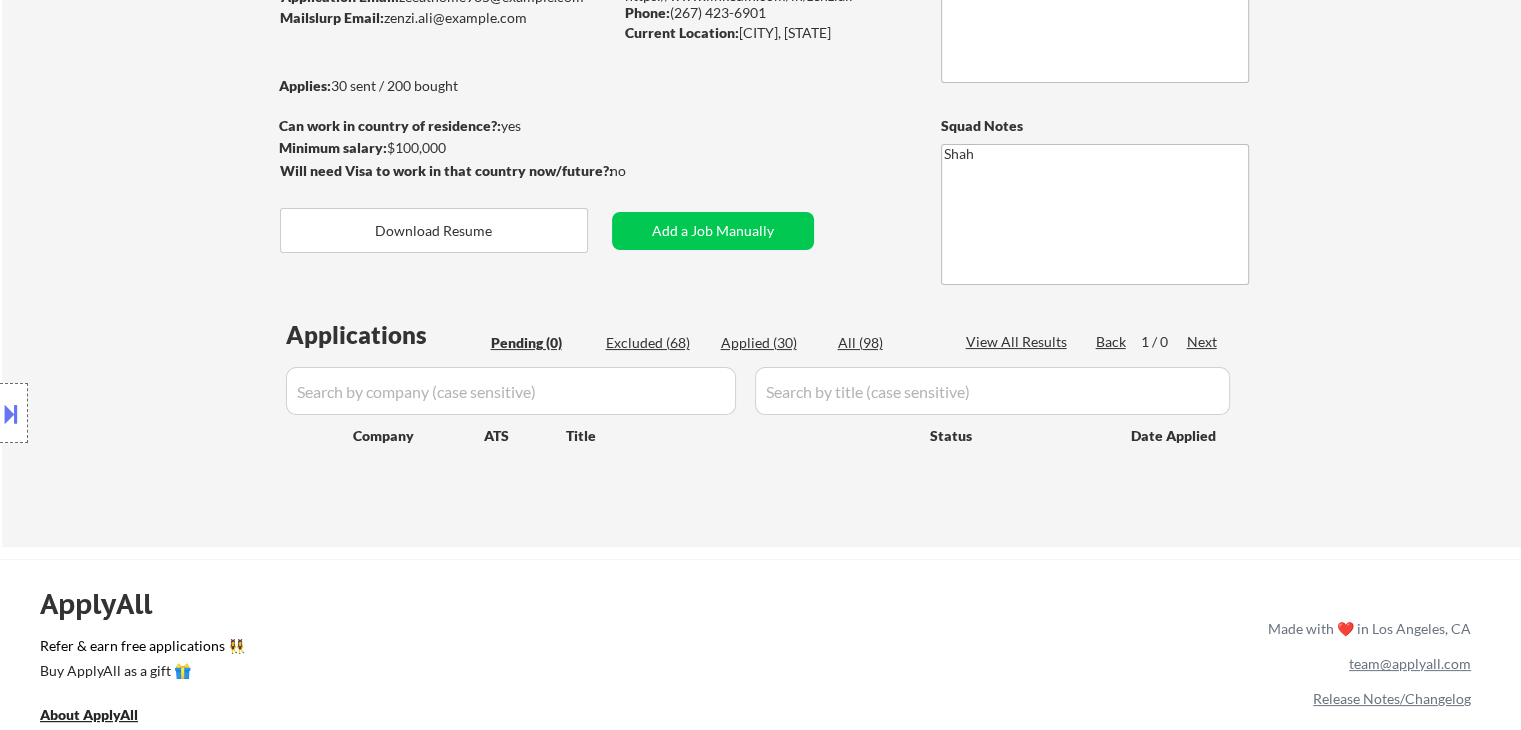 click on "Location Inclusions:" at bounding box center [179, 413] 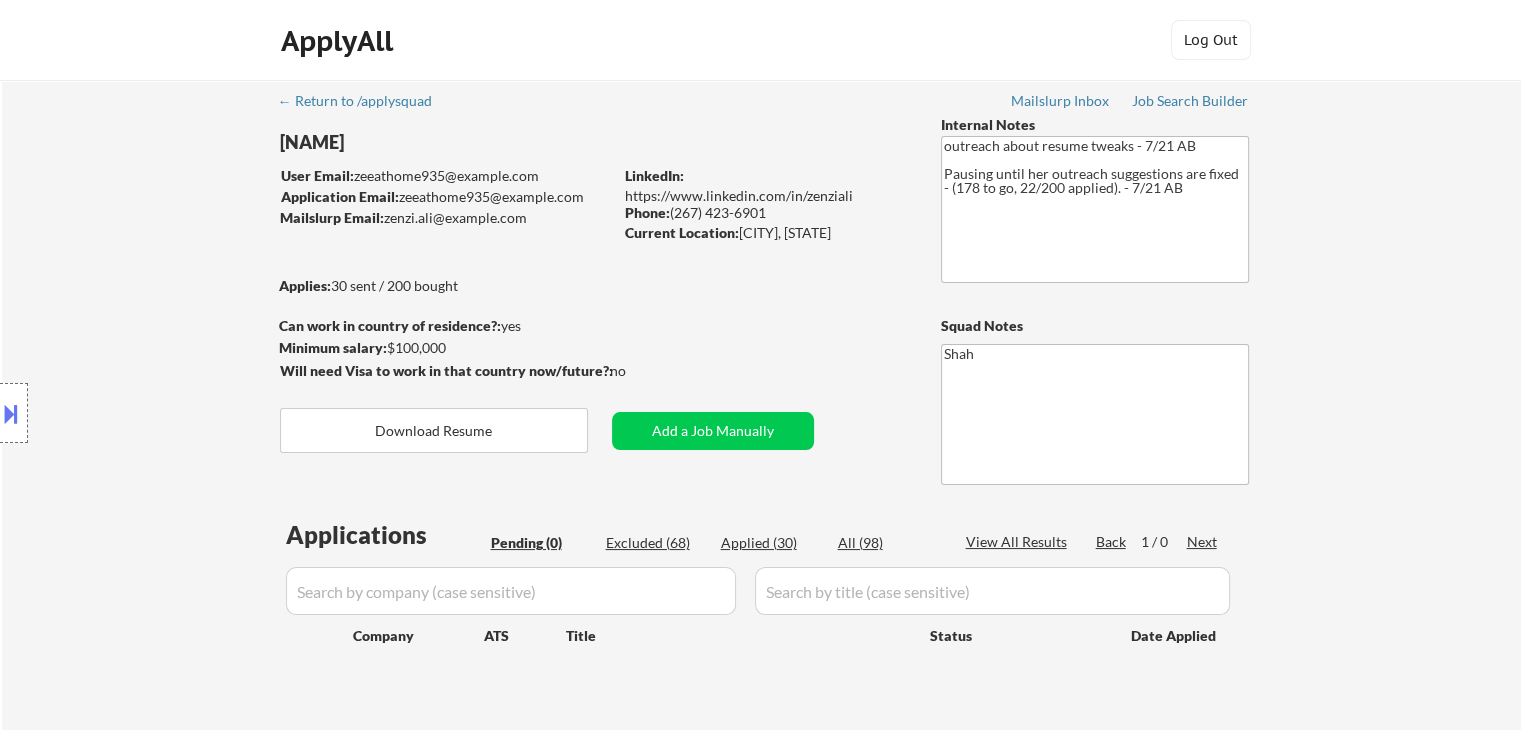 click on "Location Inclusions:" at bounding box center (179, 413) 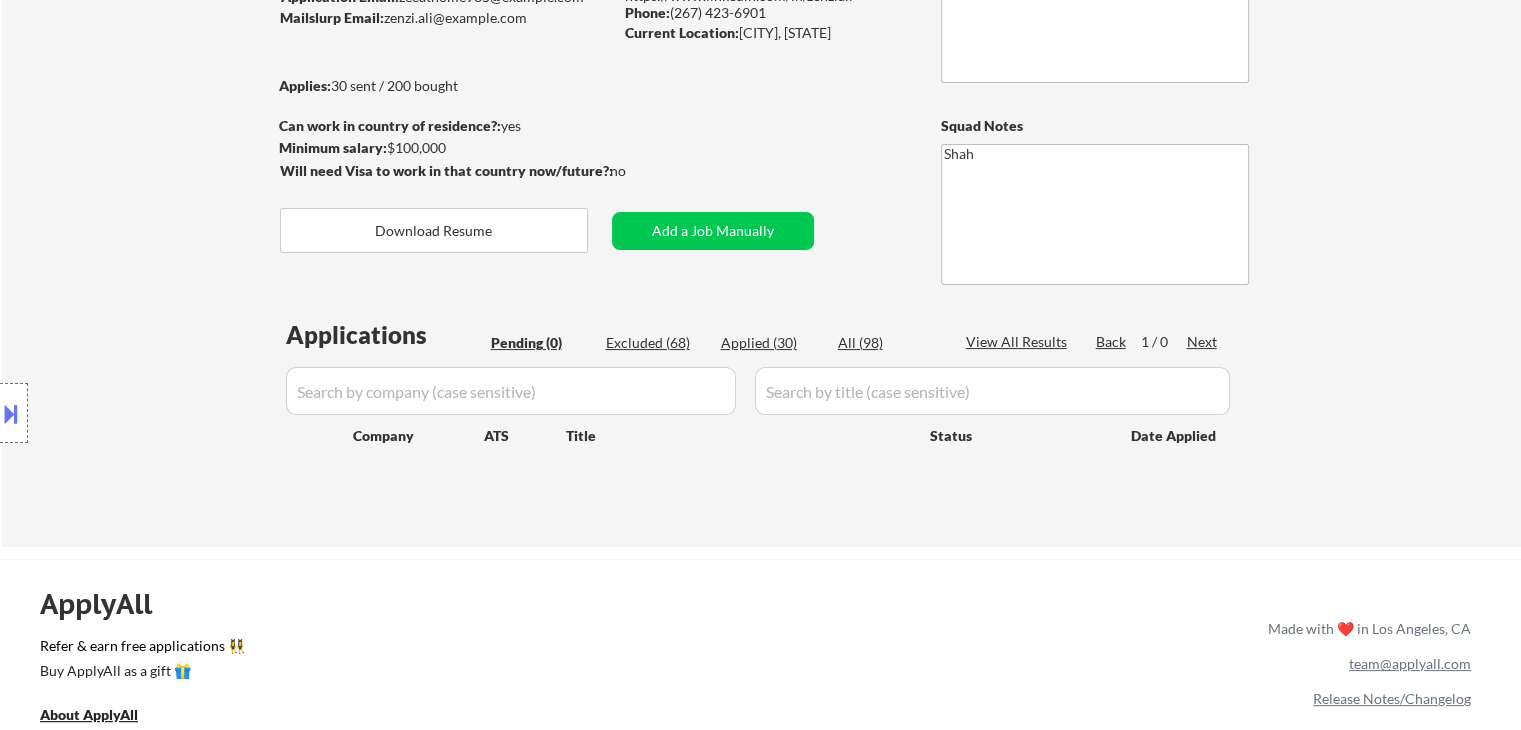 click on "Location Inclusions:" at bounding box center [179, 413] 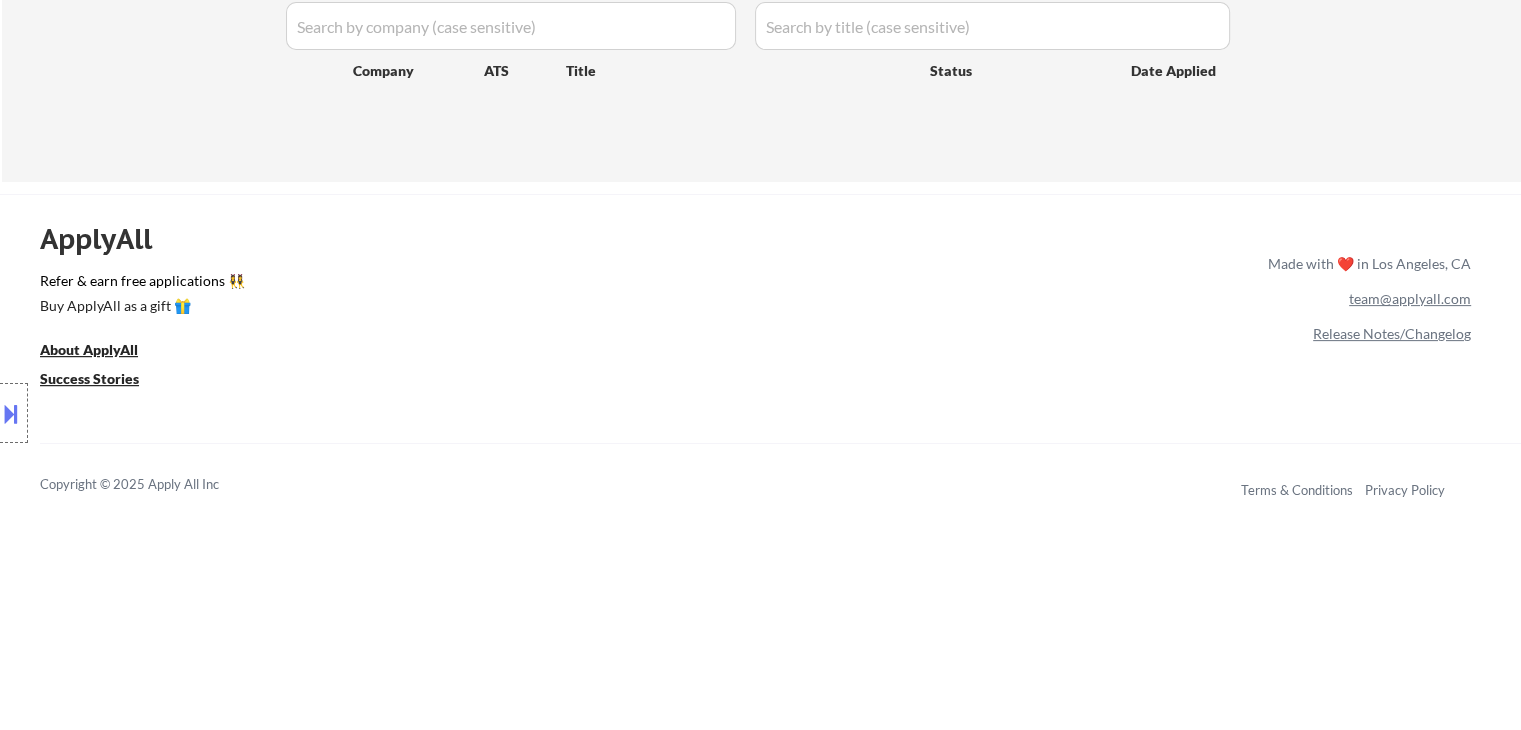 scroll, scrollTop: 600, scrollLeft: 0, axis: vertical 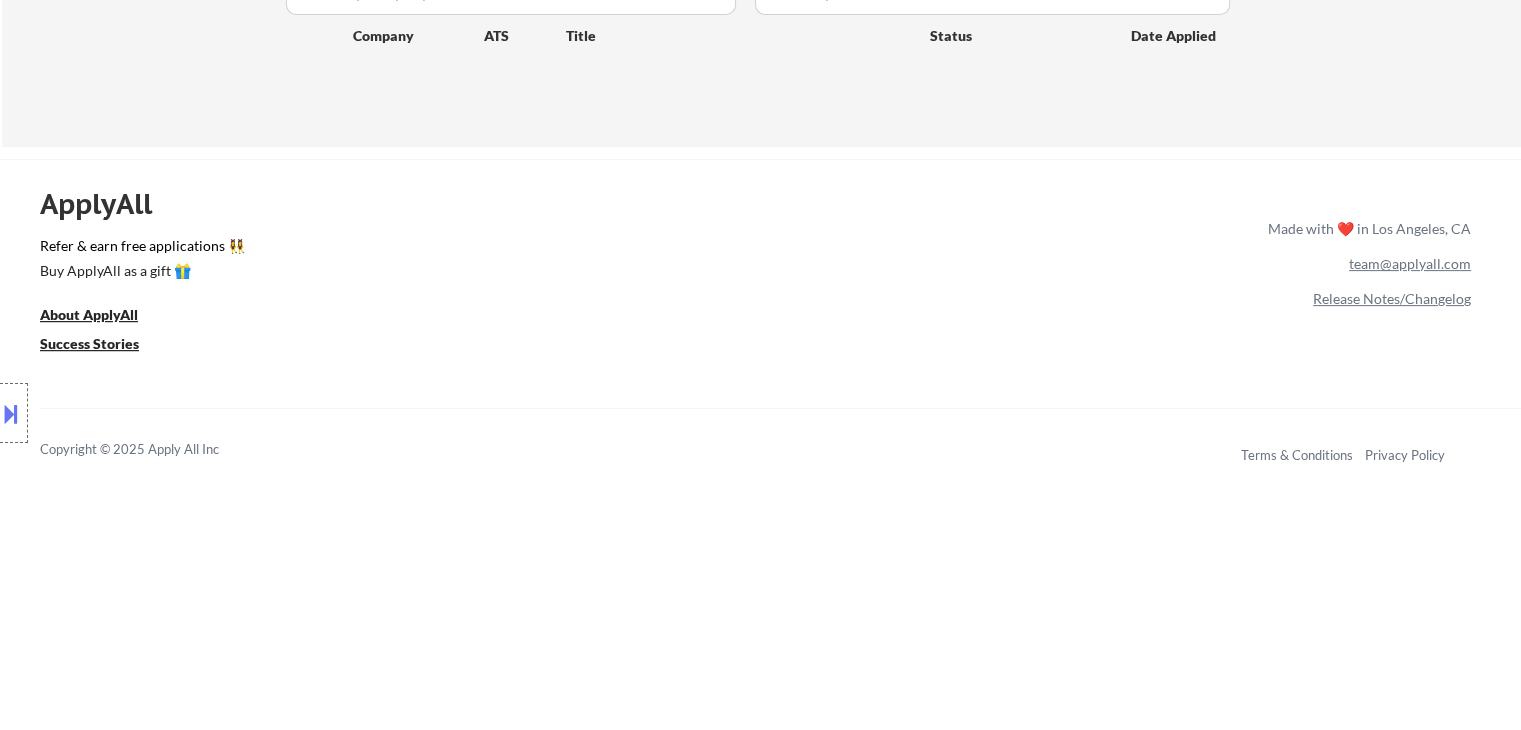 click on "Location Inclusions:" at bounding box center (179, 413) 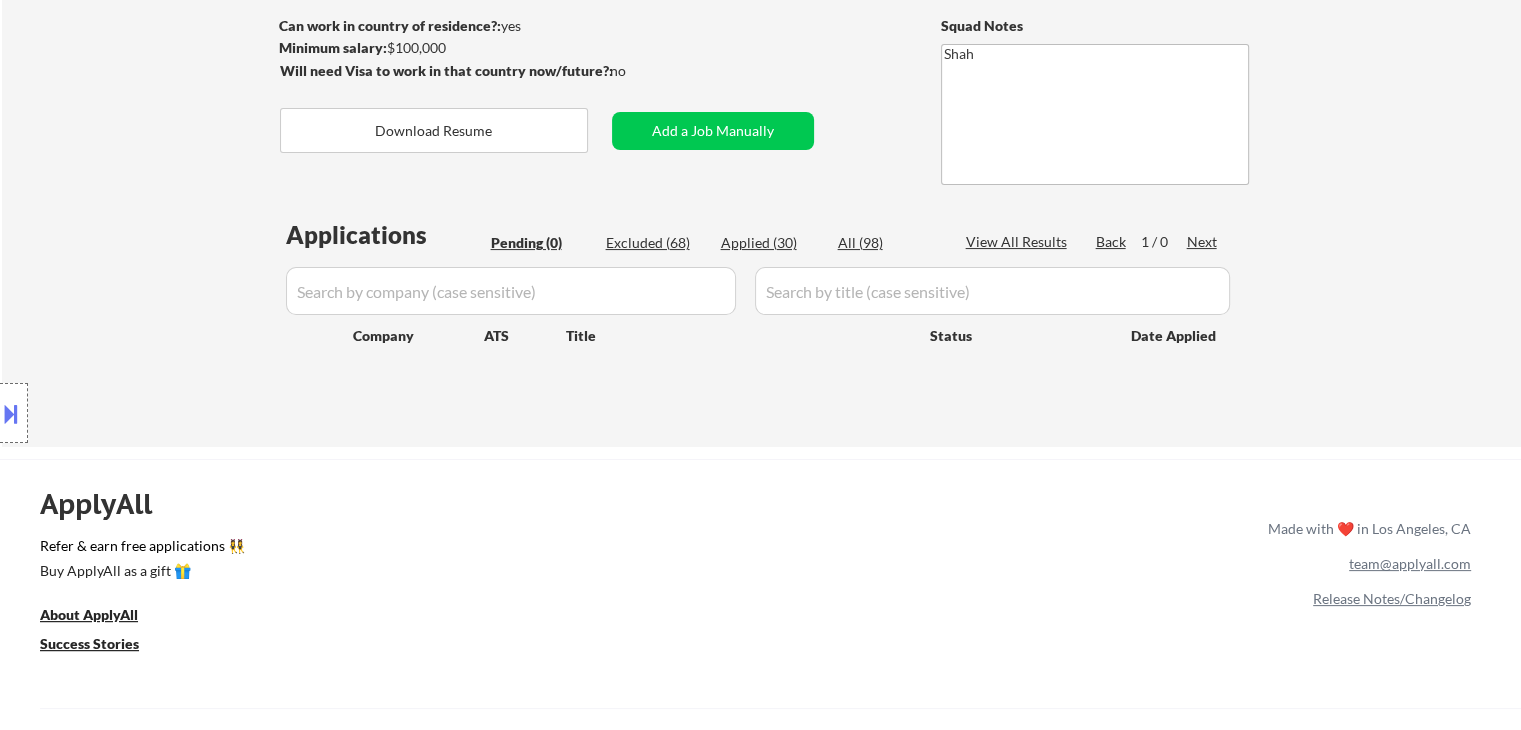 click on "Location Inclusions:" at bounding box center (179, 413) 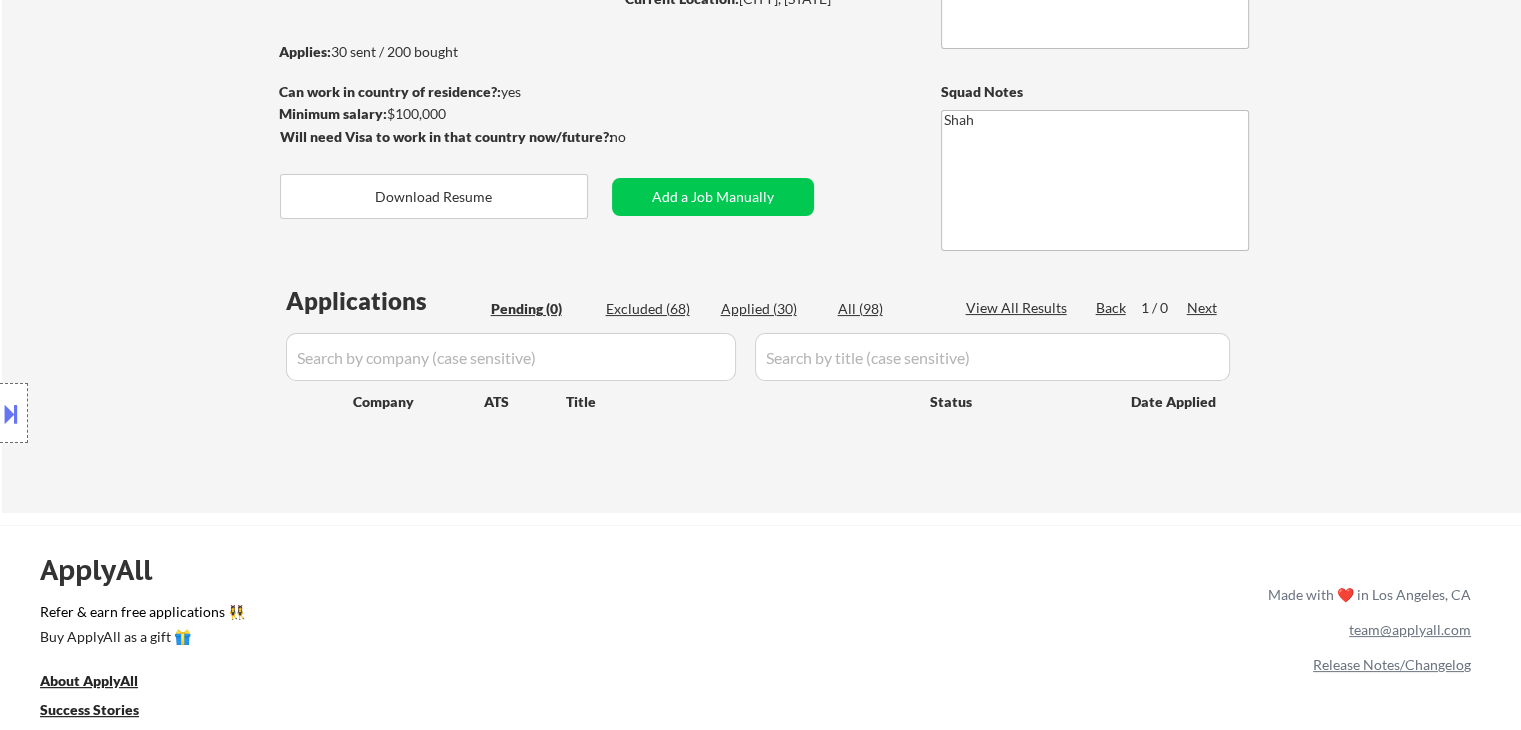 scroll, scrollTop: 200, scrollLeft: 0, axis: vertical 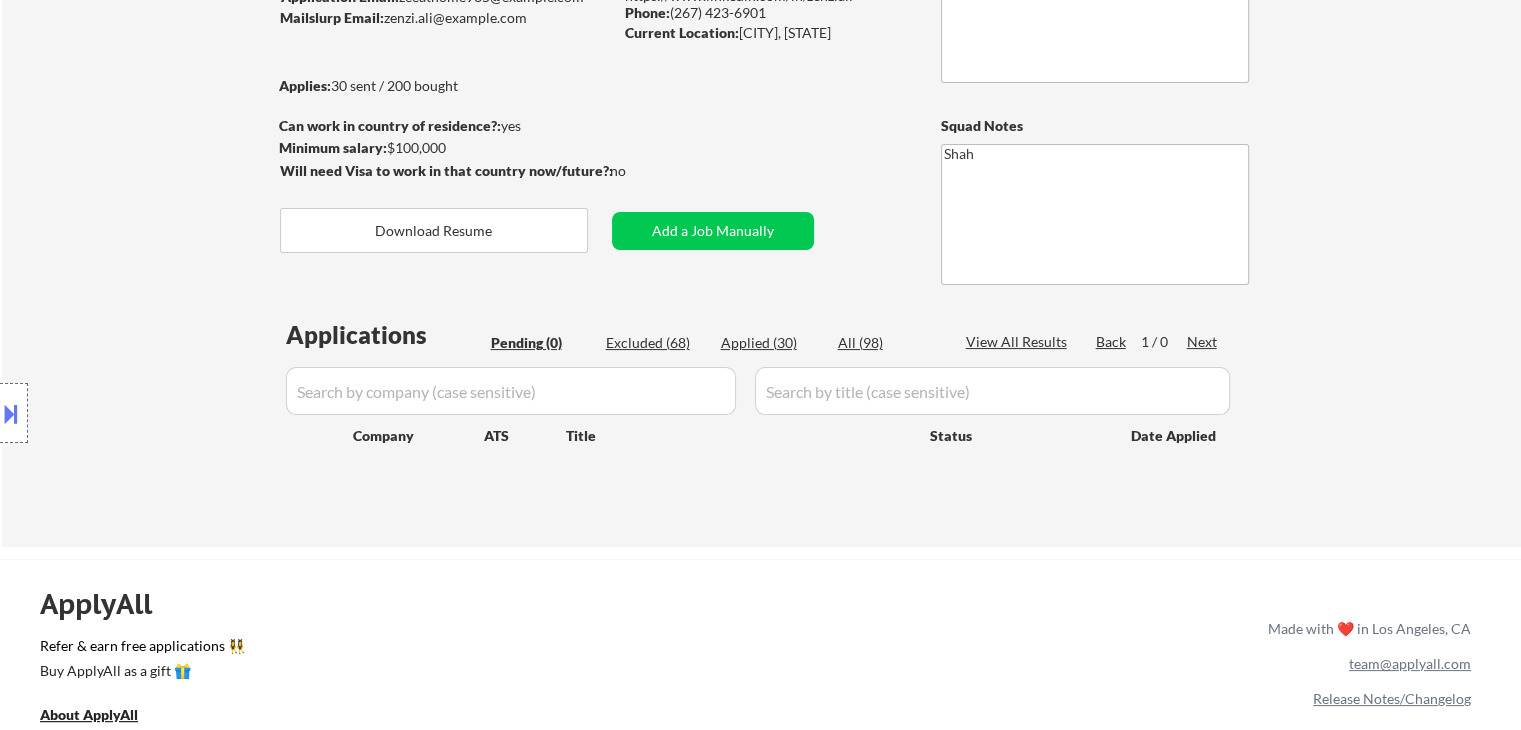 click on "Location Inclusions:" at bounding box center [179, 413] 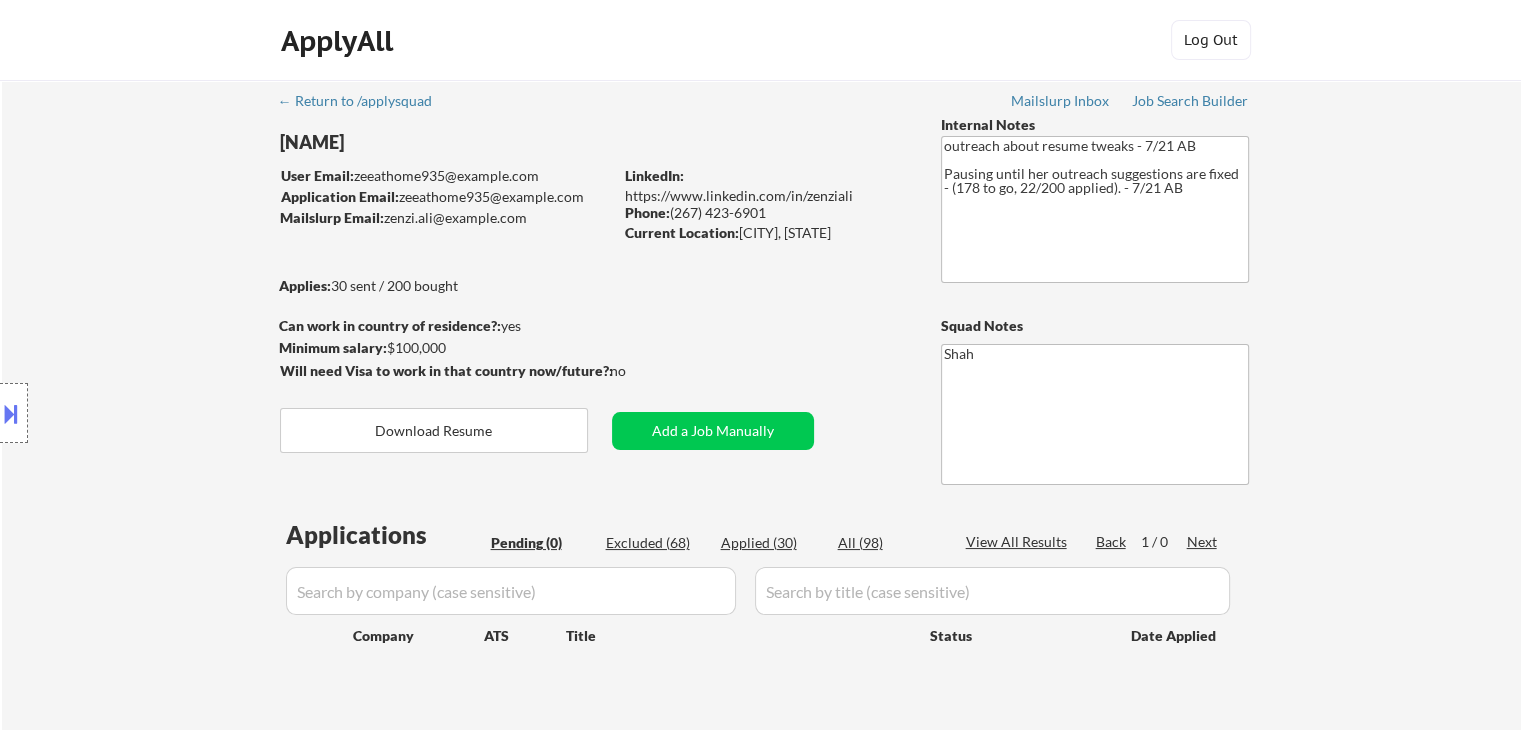 click on "Location Inclusions:" at bounding box center (179, 413) 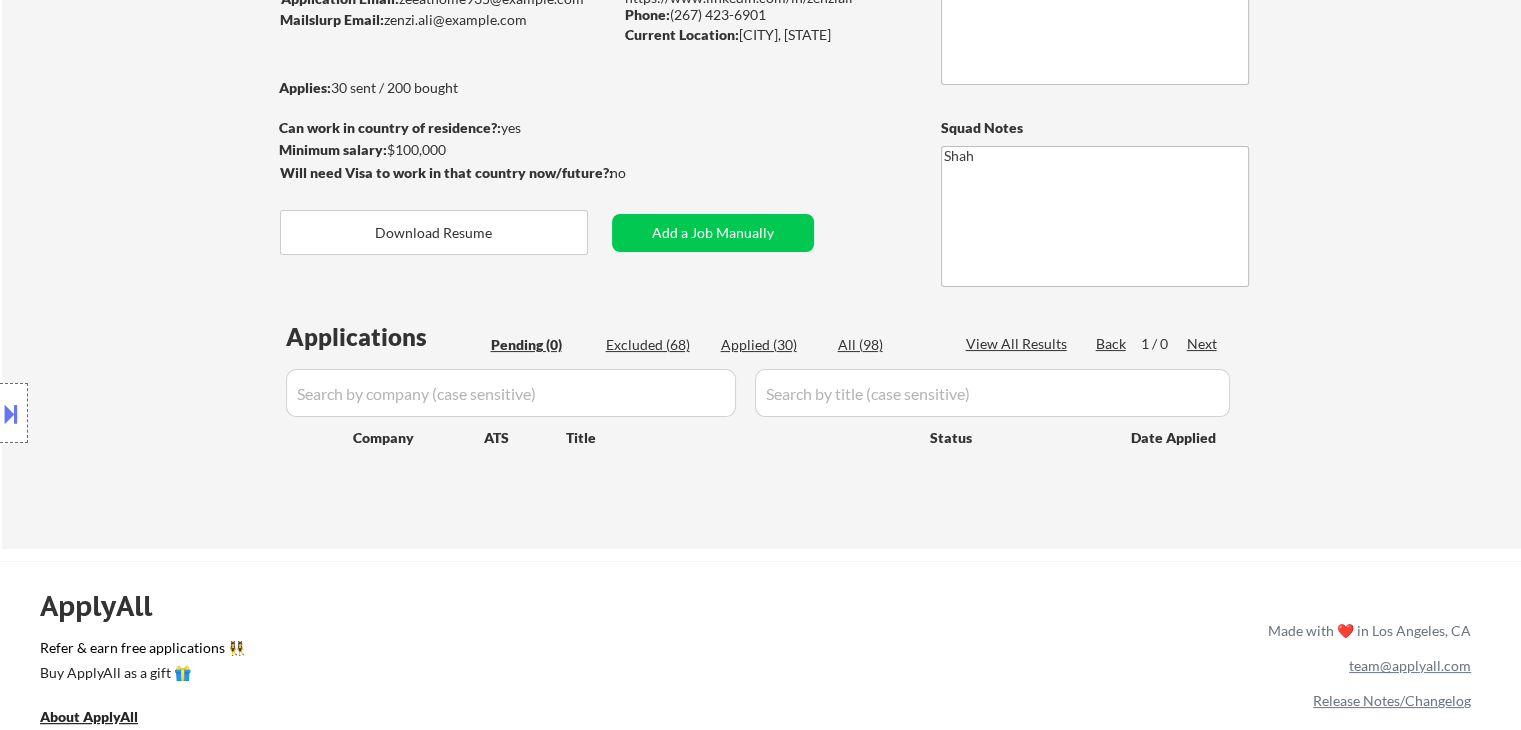 scroll, scrollTop: 100, scrollLeft: 0, axis: vertical 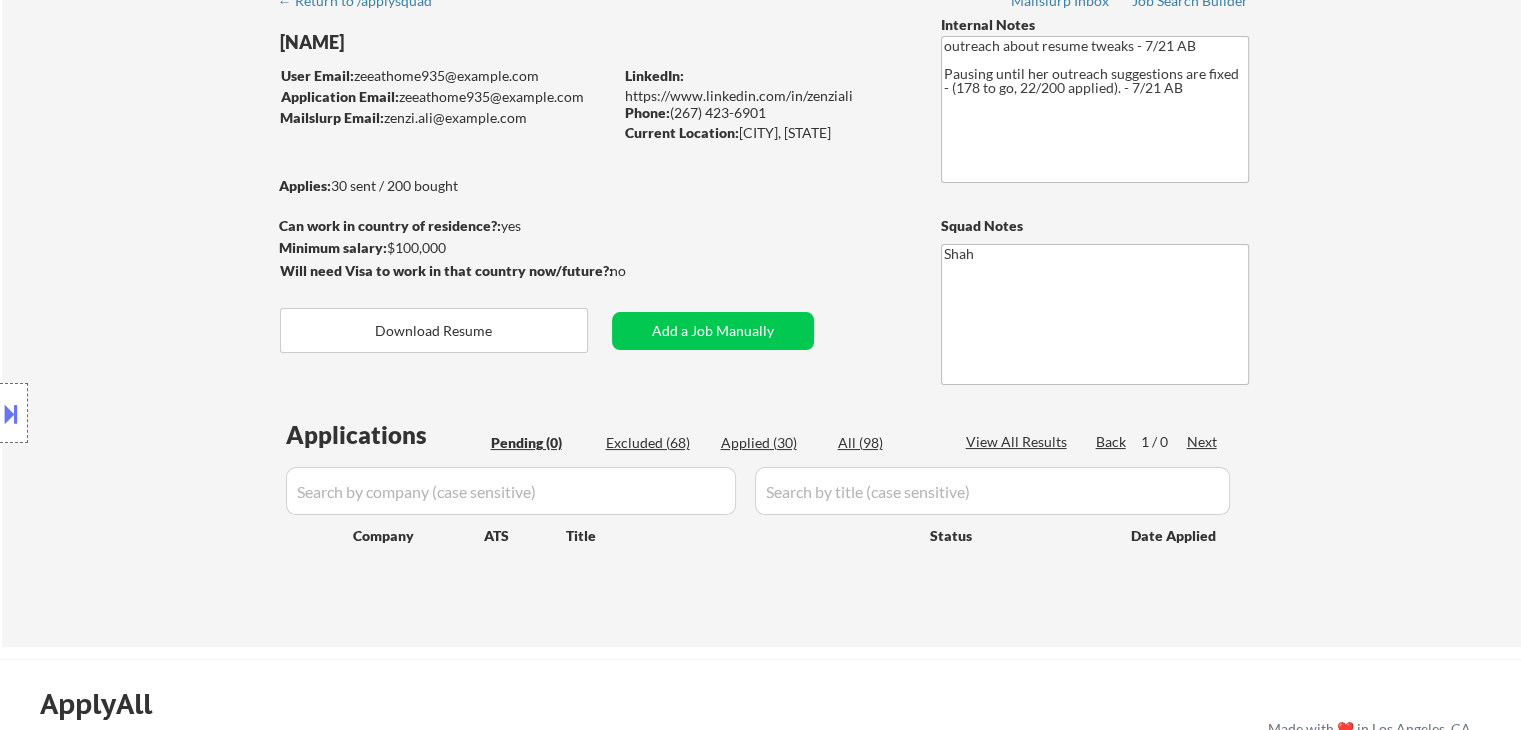click on "Location Inclusions:" at bounding box center [179, 413] 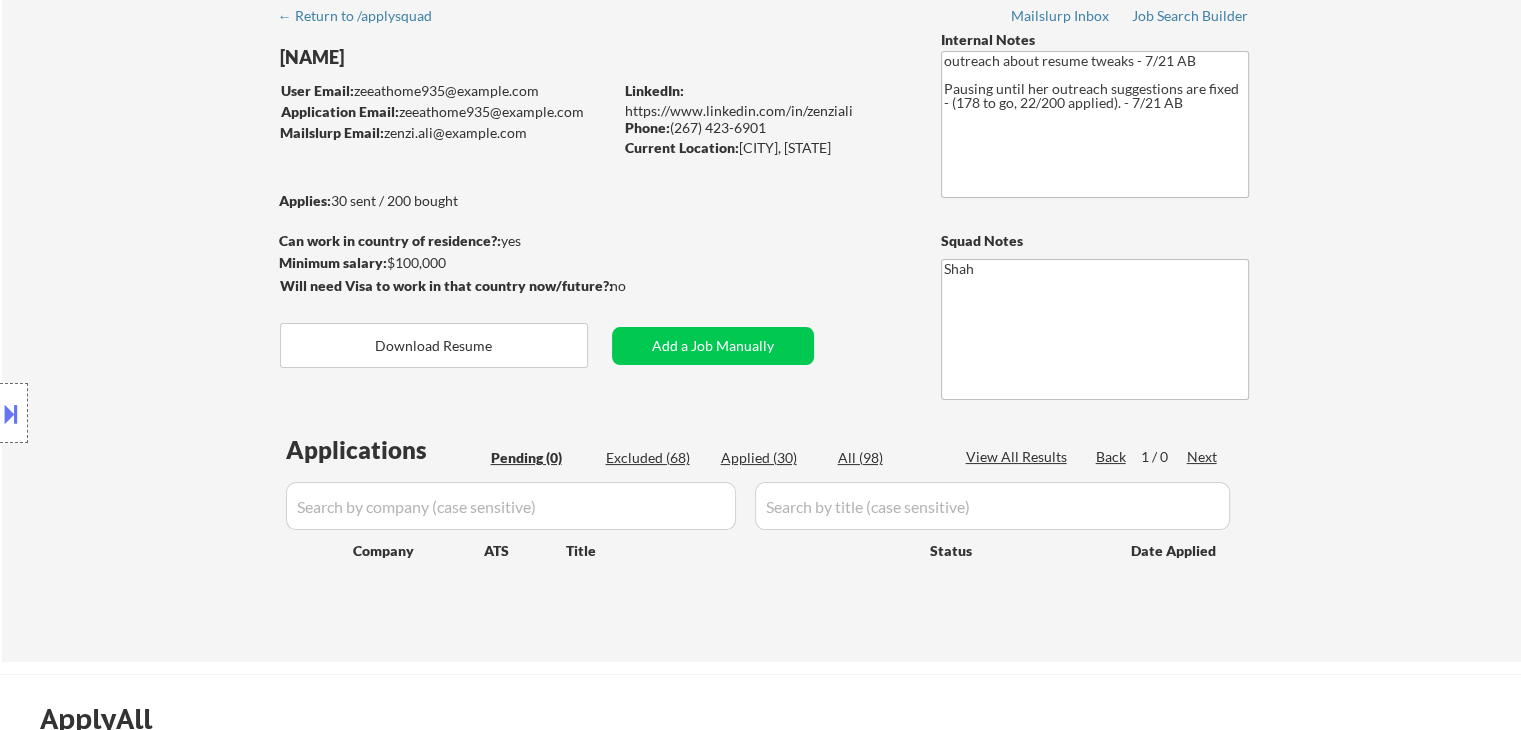 scroll, scrollTop: 0, scrollLeft: 0, axis: both 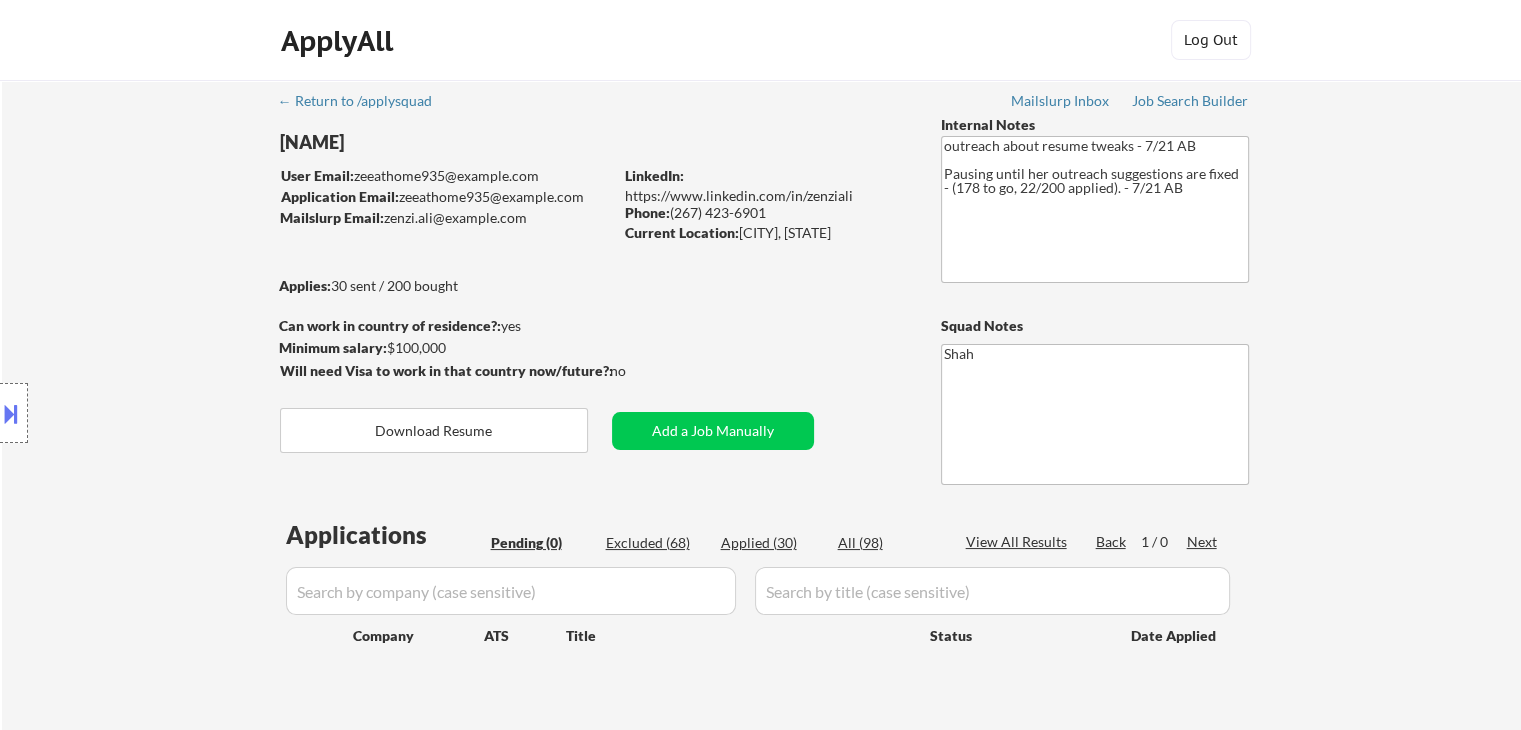 click on "Location Inclusions:" at bounding box center (179, 413) 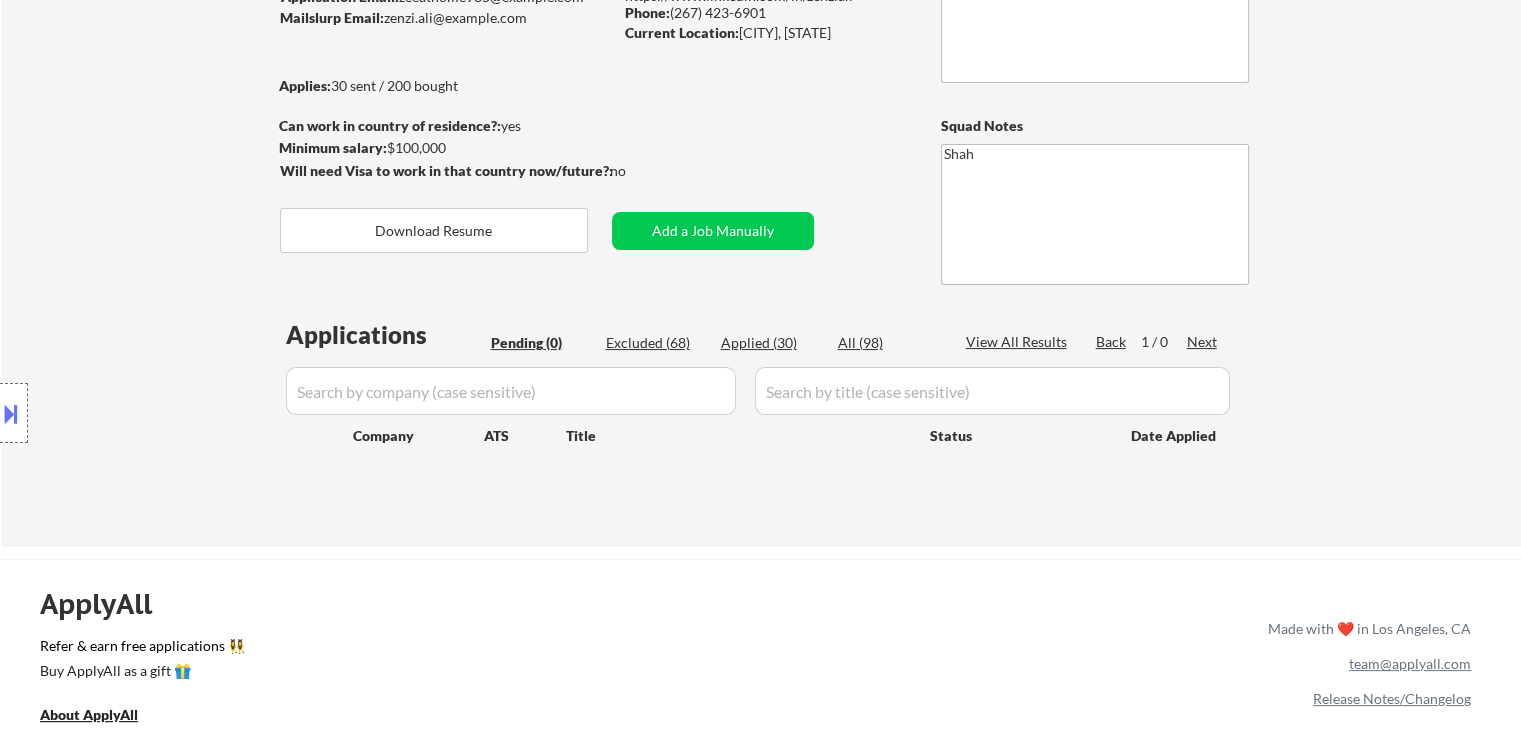 click on "Location Inclusions:" at bounding box center [179, 413] 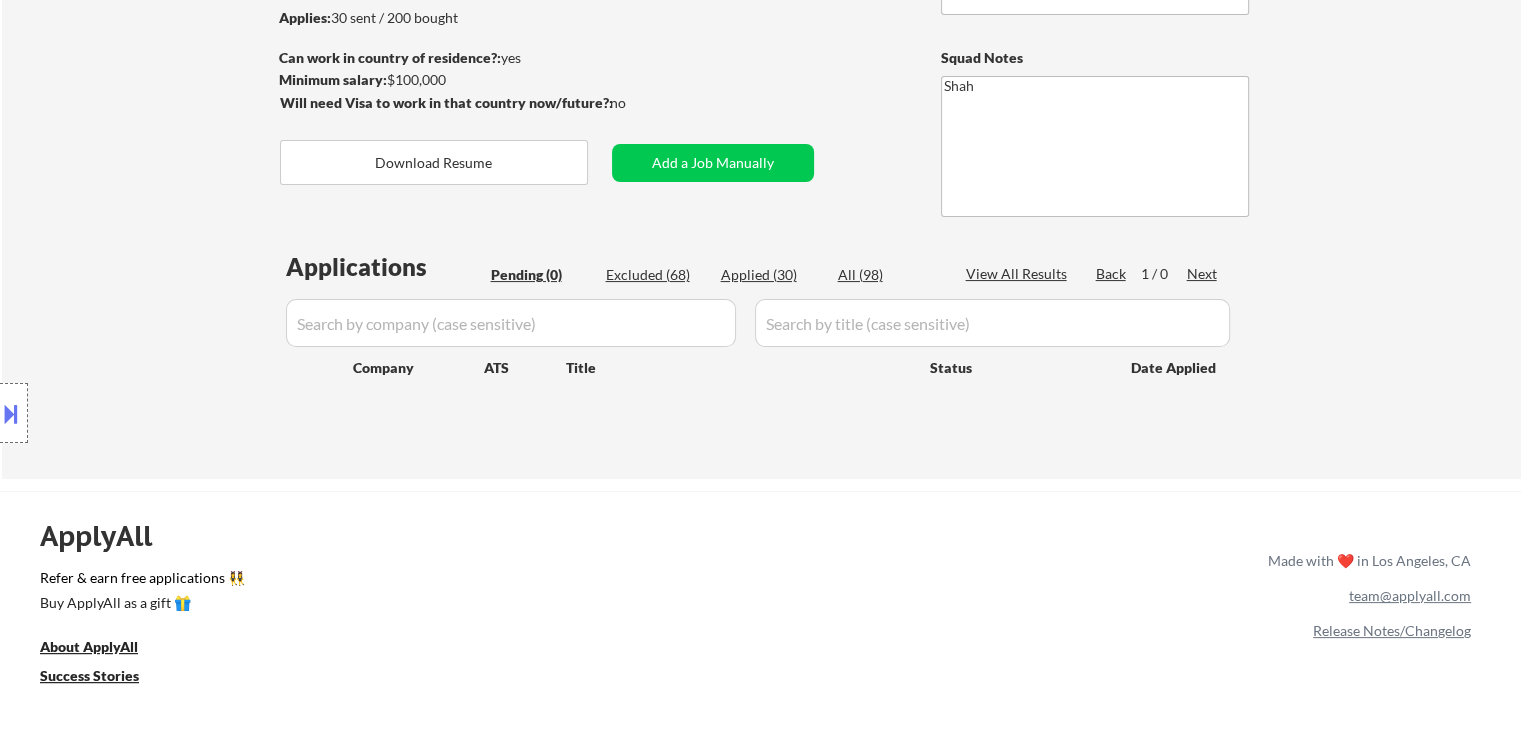 scroll, scrollTop: 300, scrollLeft: 0, axis: vertical 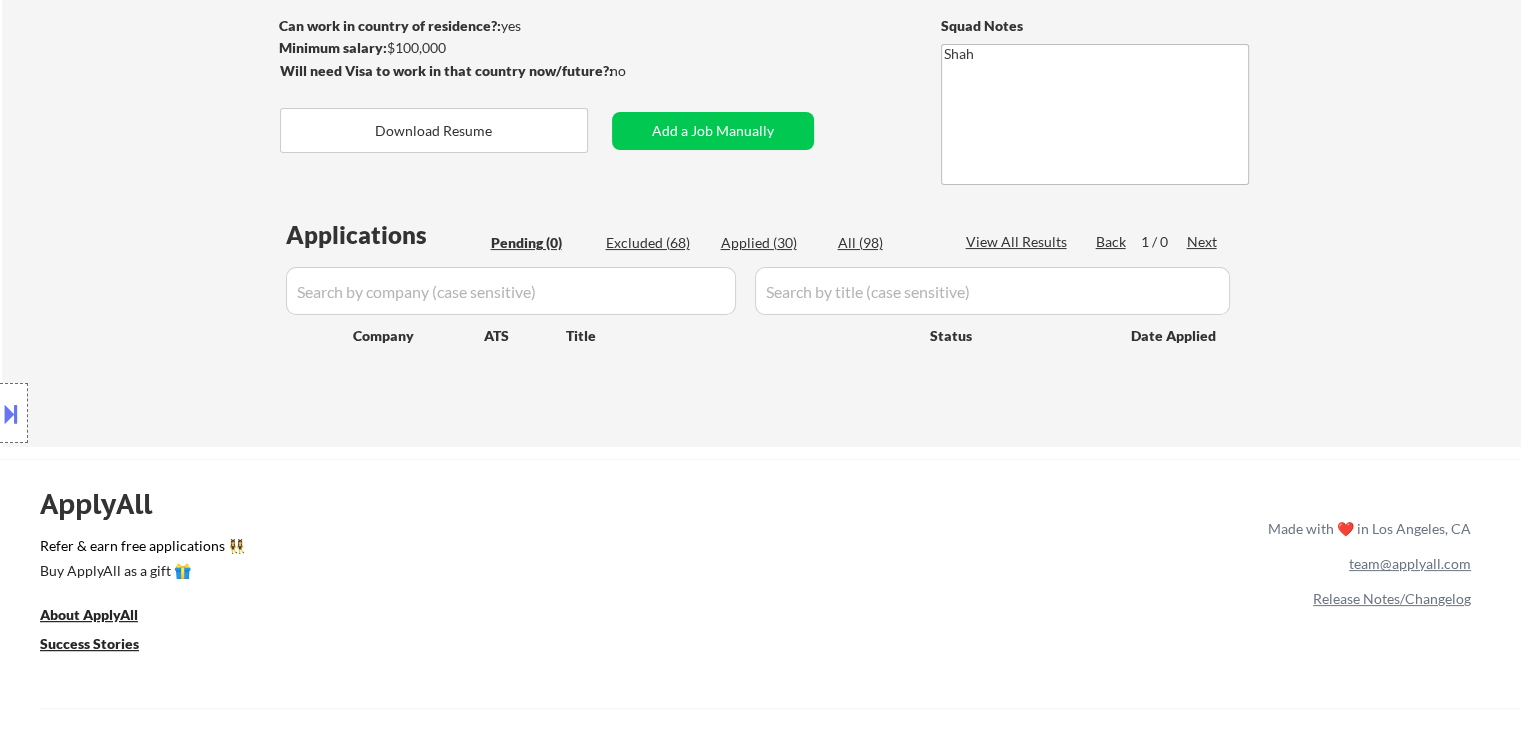 click on "Location Inclusions:" at bounding box center [179, 413] 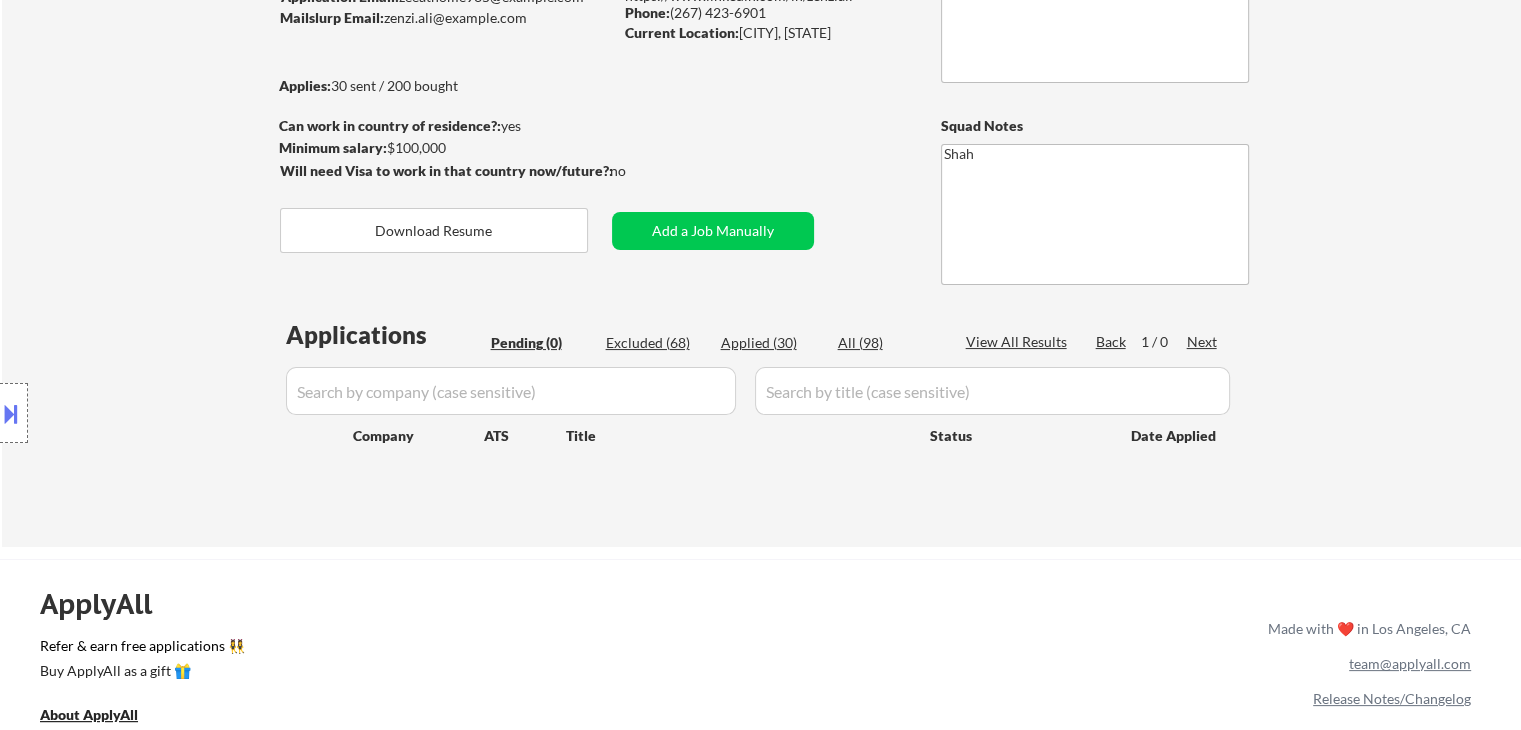 click on "Location Inclusions:" at bounding box center [179, 413] 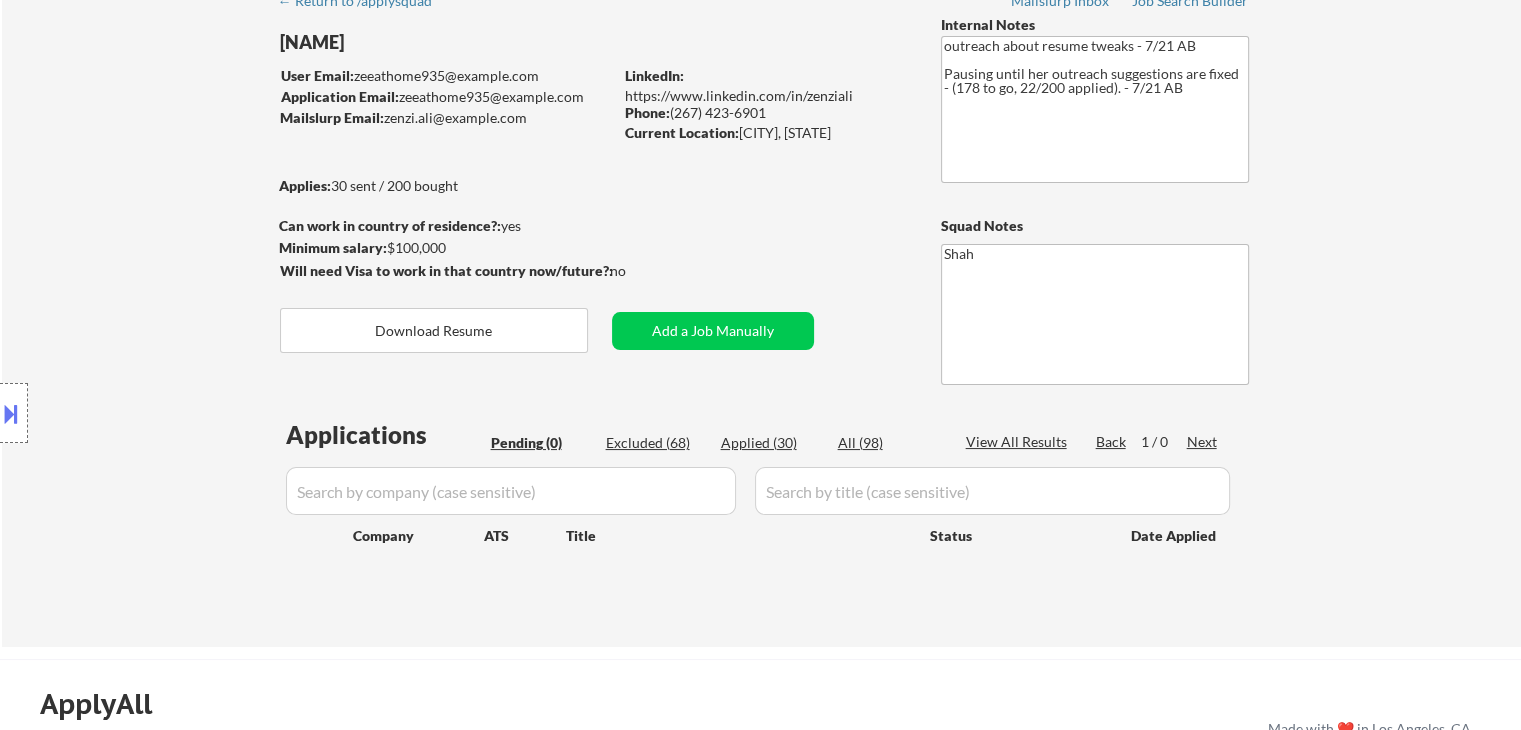 click on "Location Inclusions:" at bounding box center [179, 413] 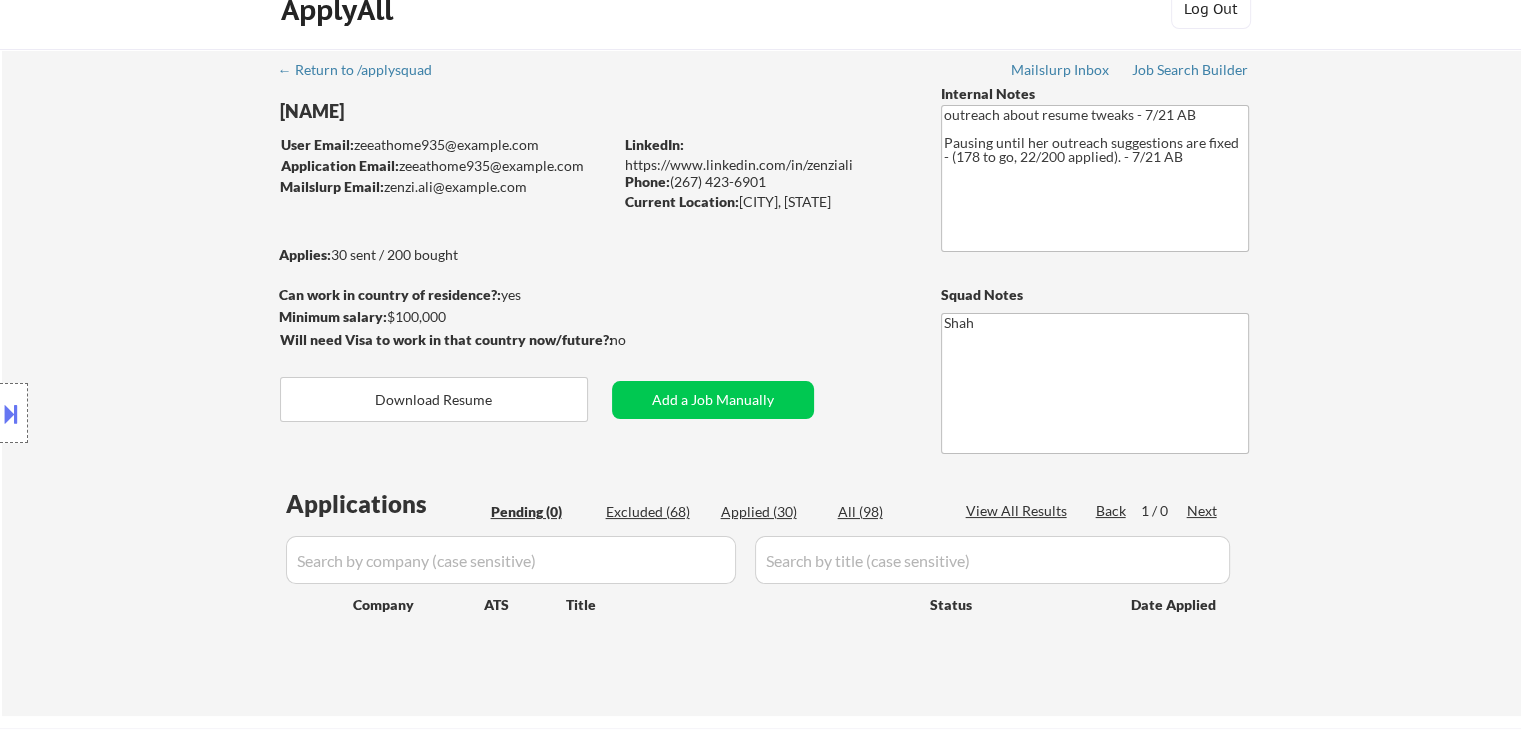 scroll, scrollTop: 0, scrollLeft: 0, axis: both 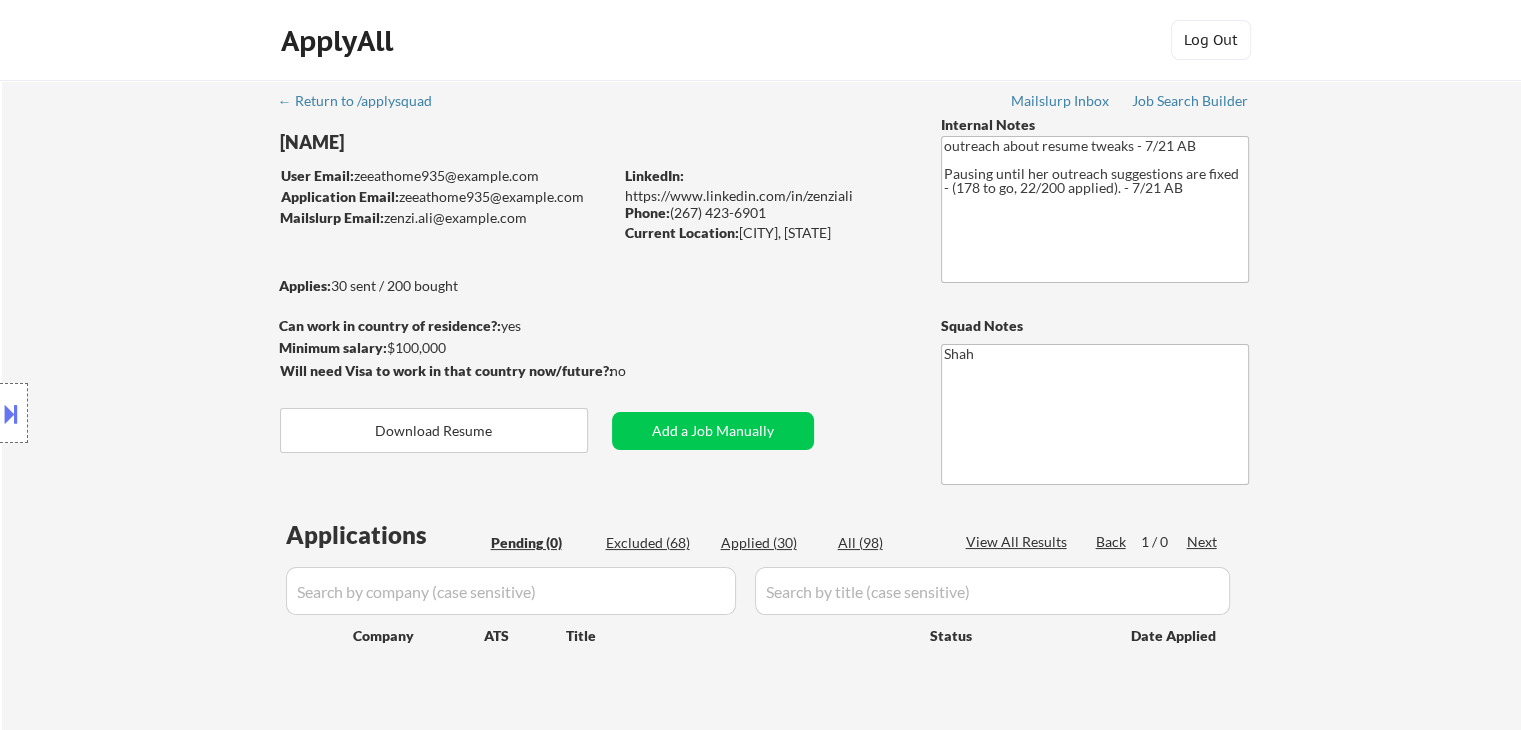 click on "Location Inclusions:" at bounding box center (179, 413) 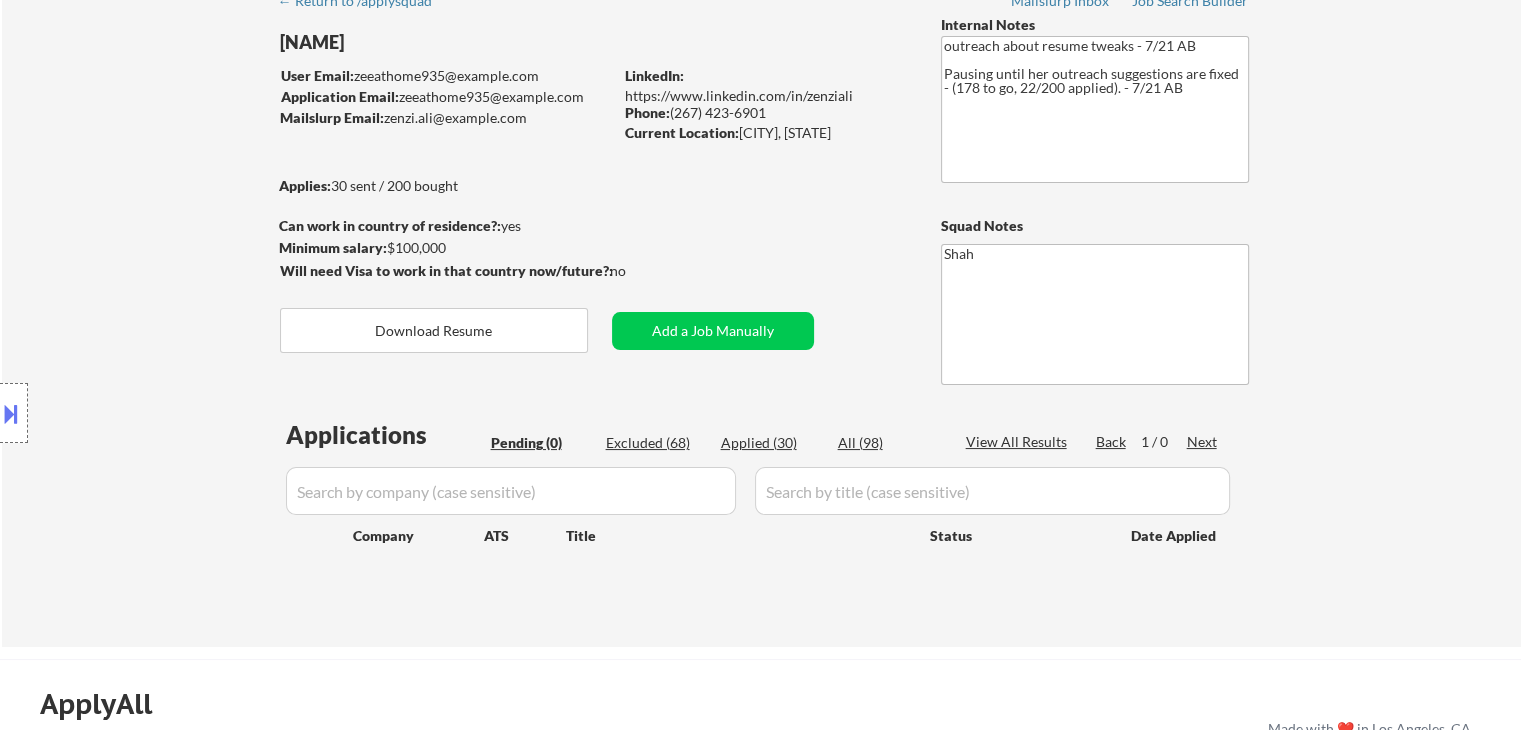 scroll, scrollTop: 0, scrollLeft: 0, axis: both 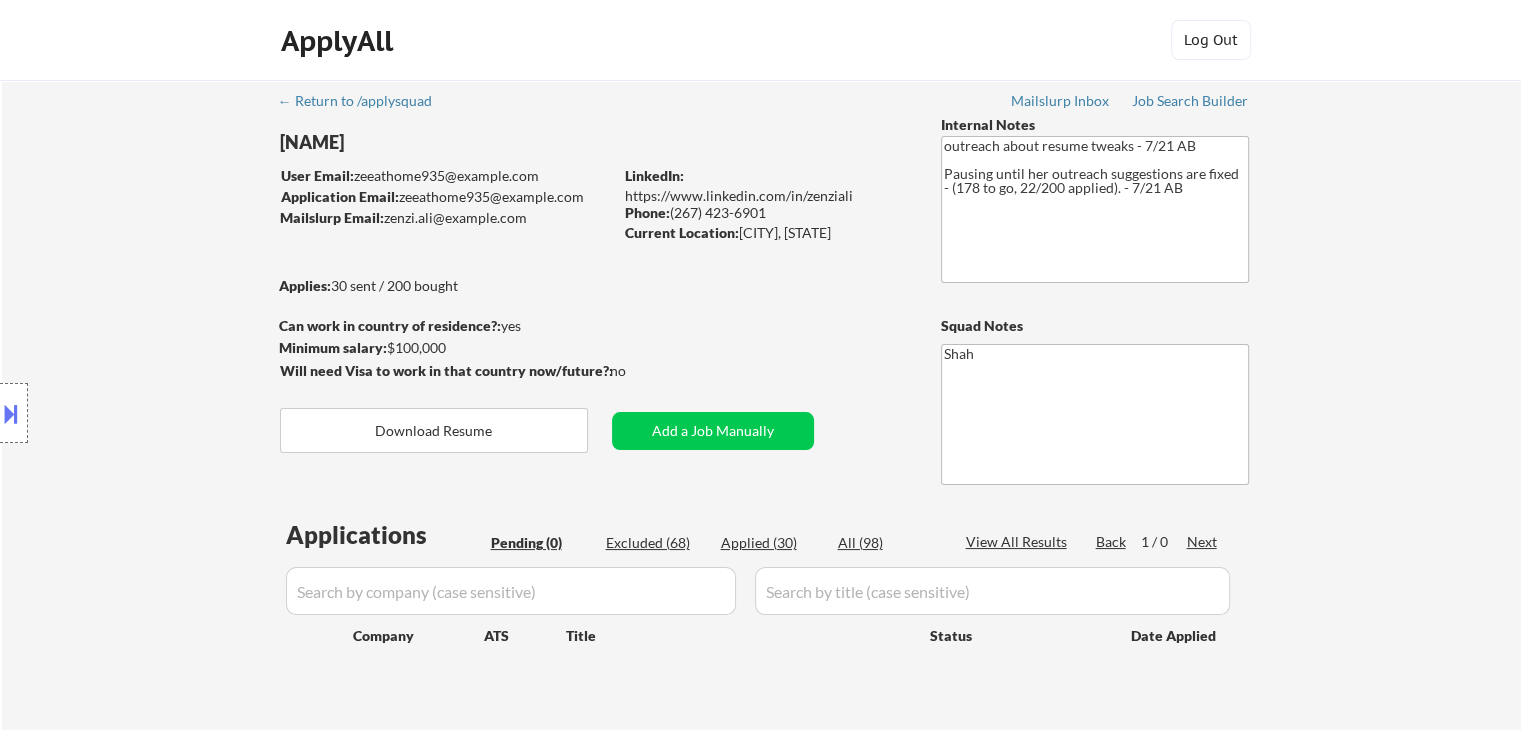 click on "Location Inclusions:" at bounding box center (179, 413) 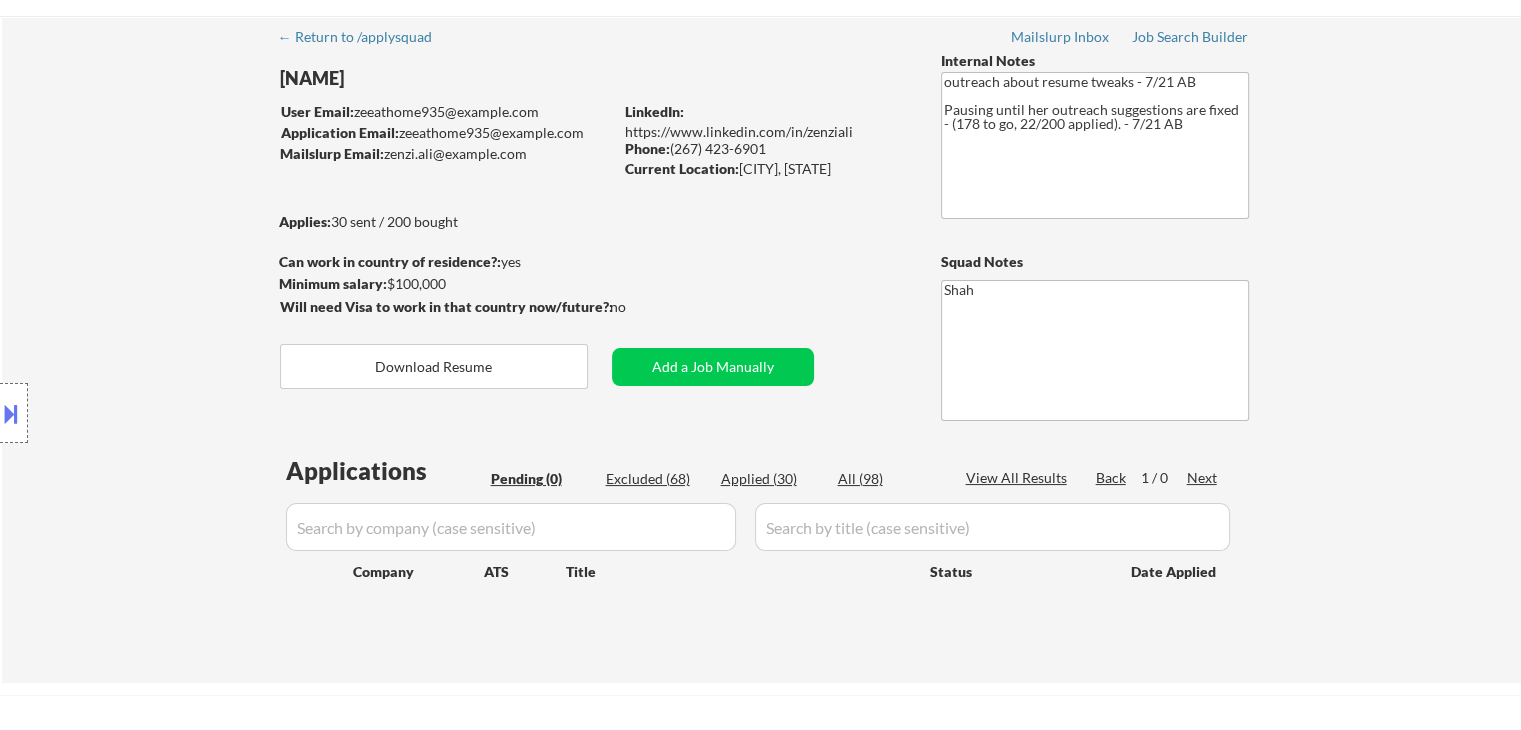 scroll, scrollTop: 0, scrollLeft: 0, axis: both 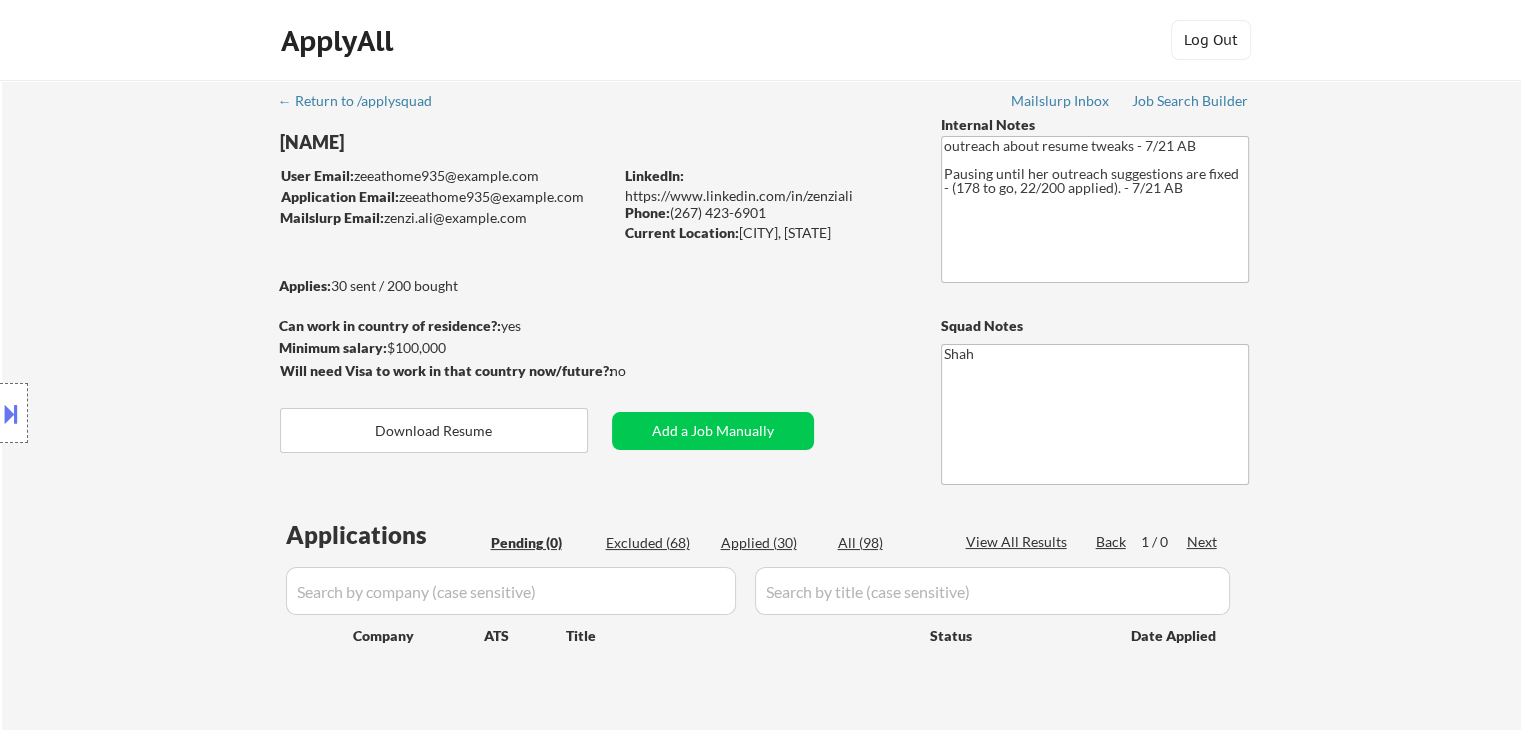click on "Location Inclusions:" at bounding box center [179, 413] 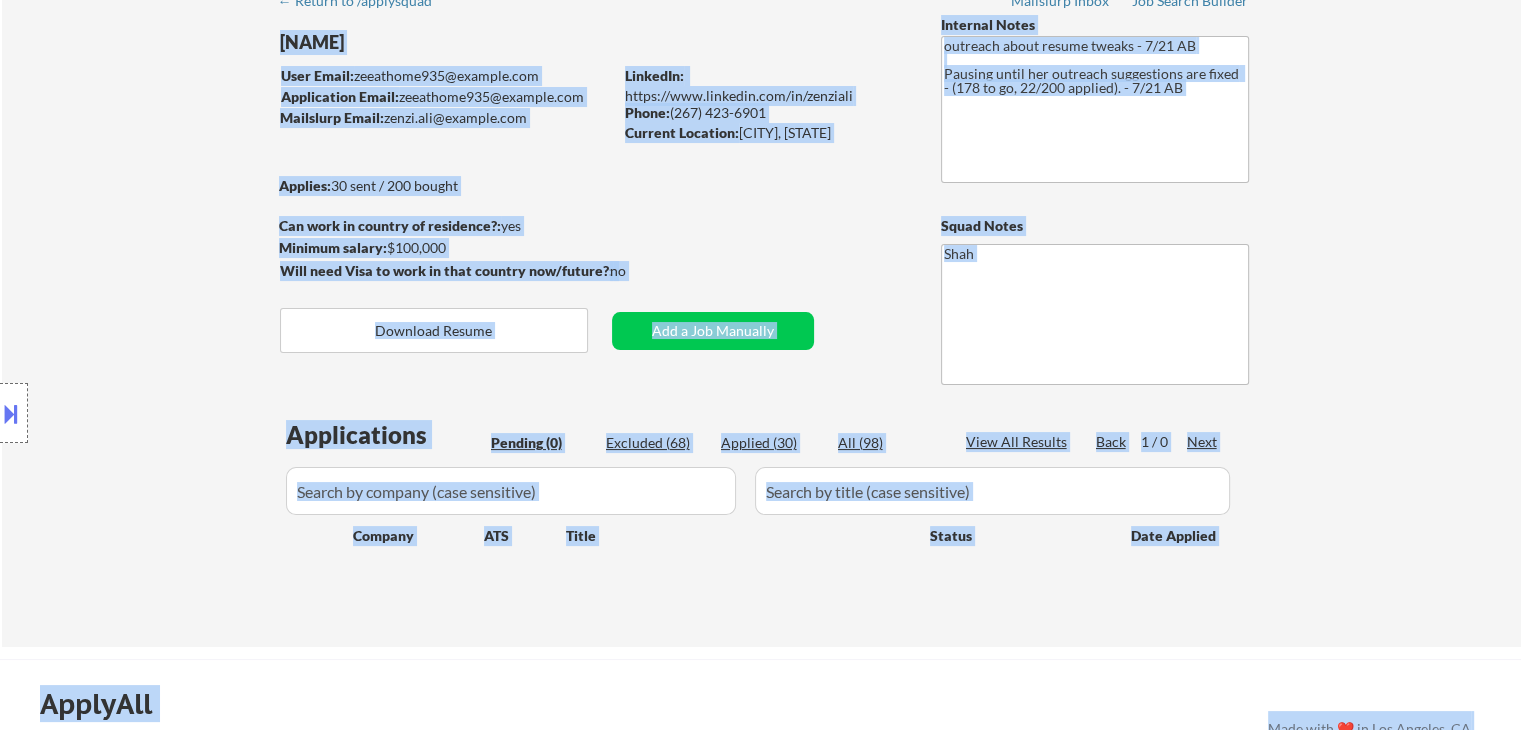 drag, startPoint x: 476, startPoint y: 209, endPoint x: 355, endPoint y: 197, distance: 121.59358 